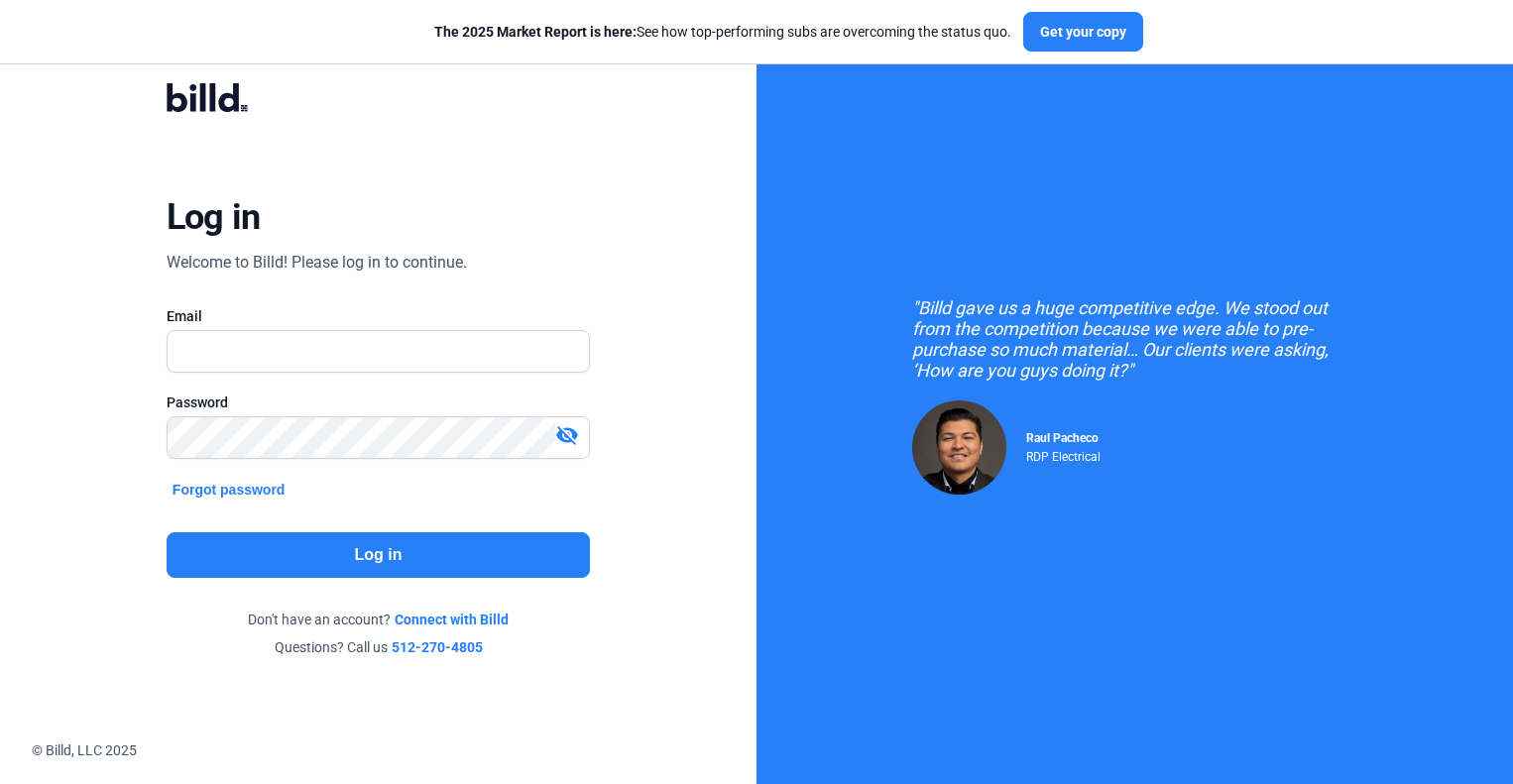 scroll, scrollTop: 0, scrollLeft: 0, axis: both 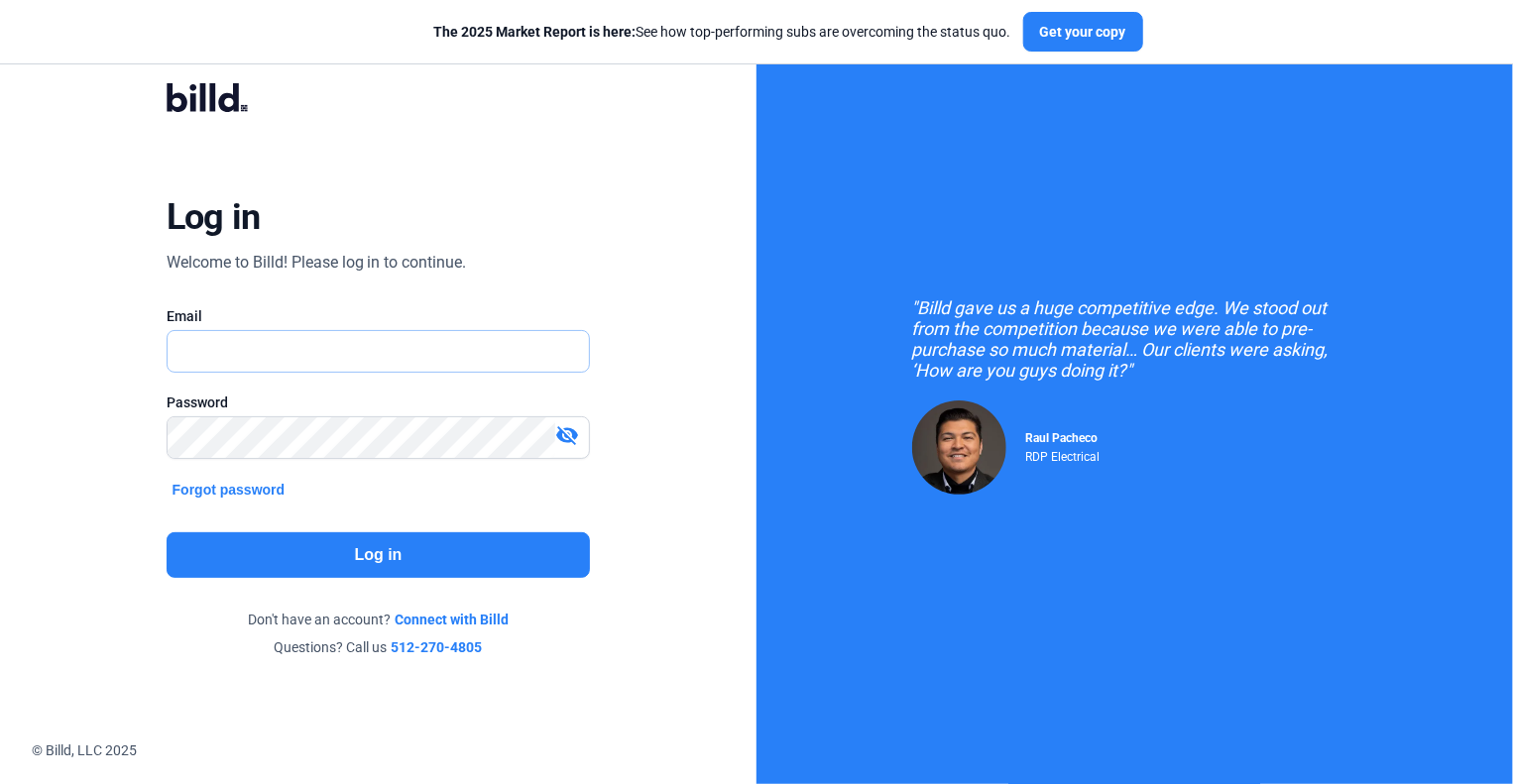click at bounding box center (368, 351) 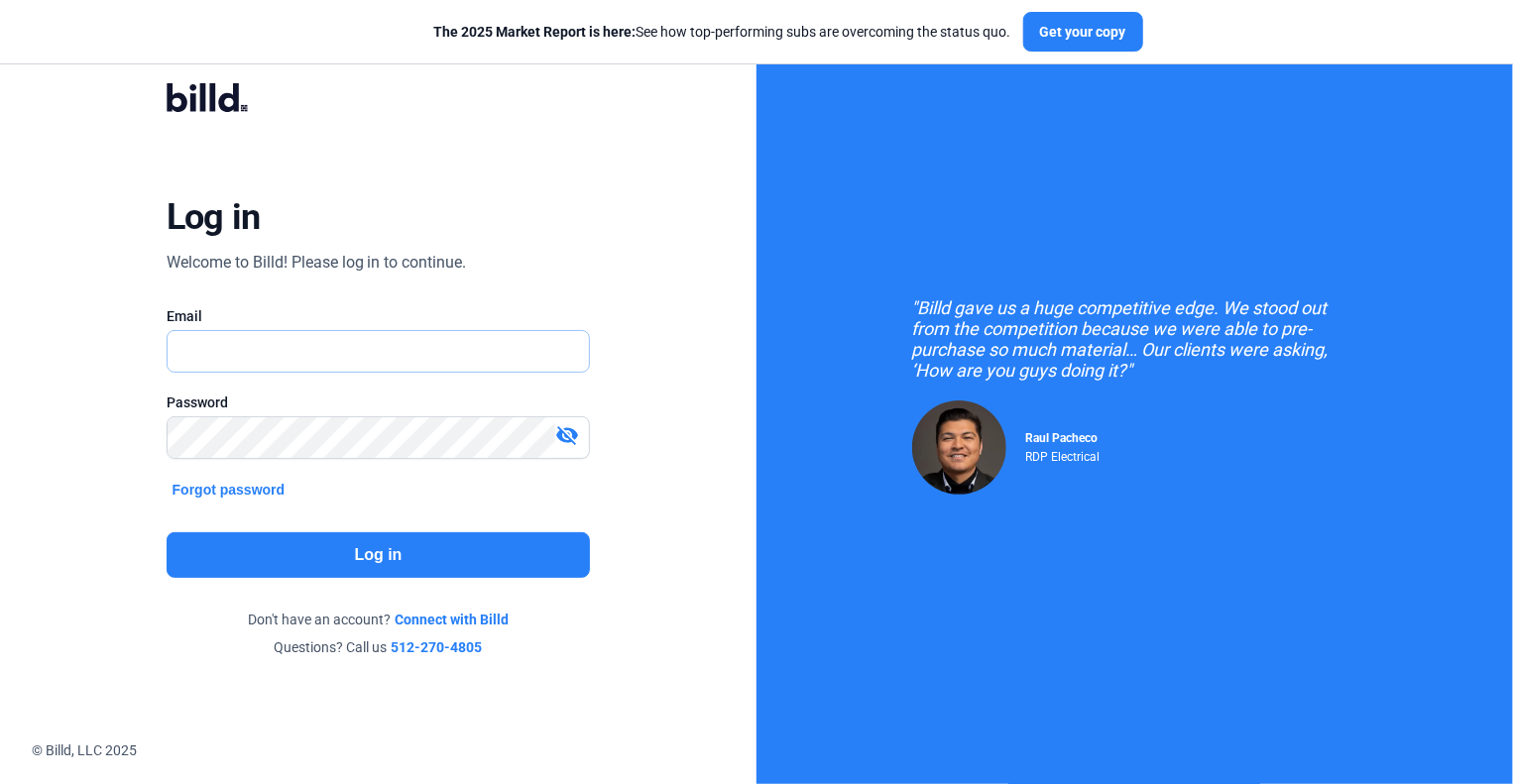 type on "[EMAIL]" 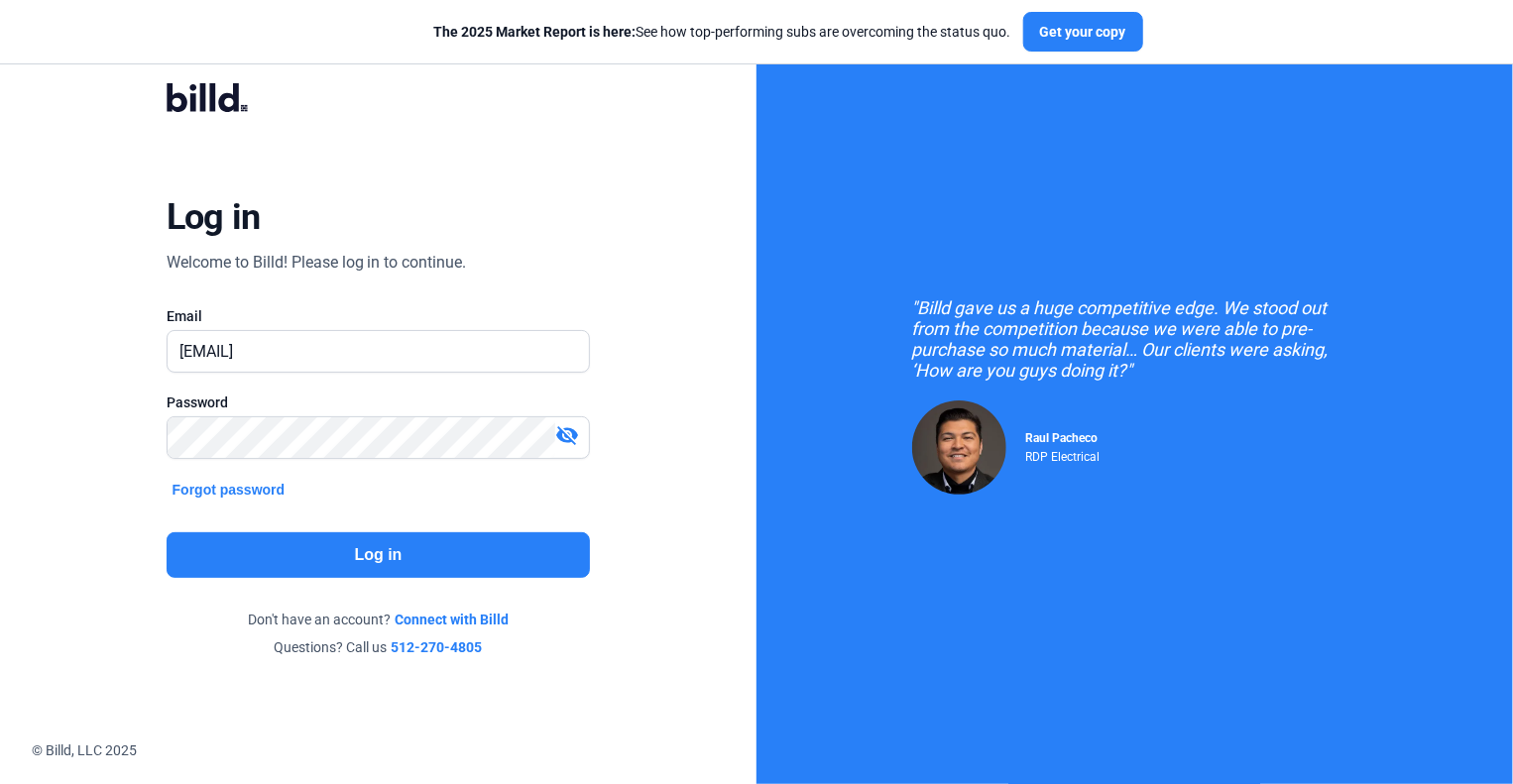 click on "Log in" 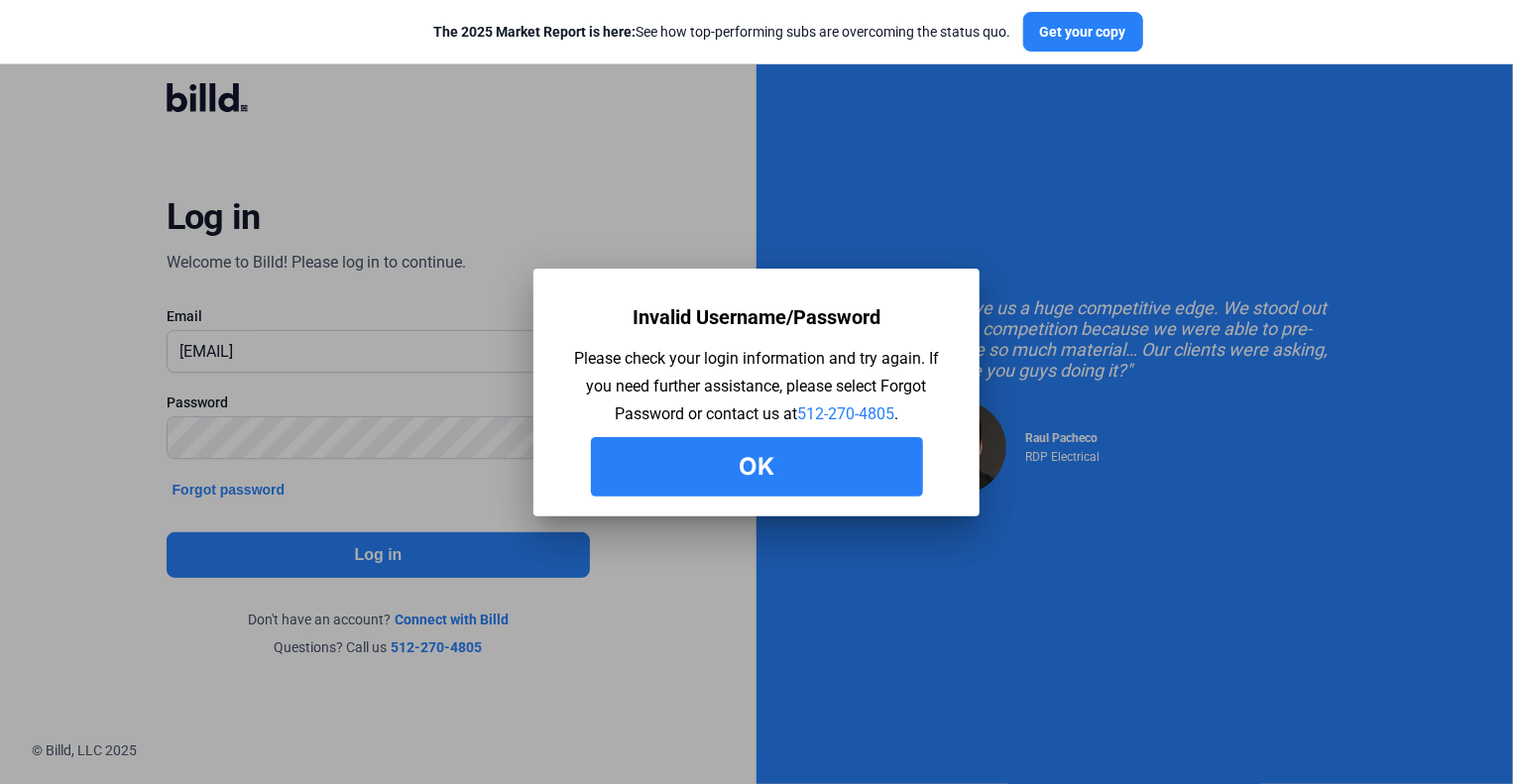 click on "Ok" at bounding box center [756, 467] 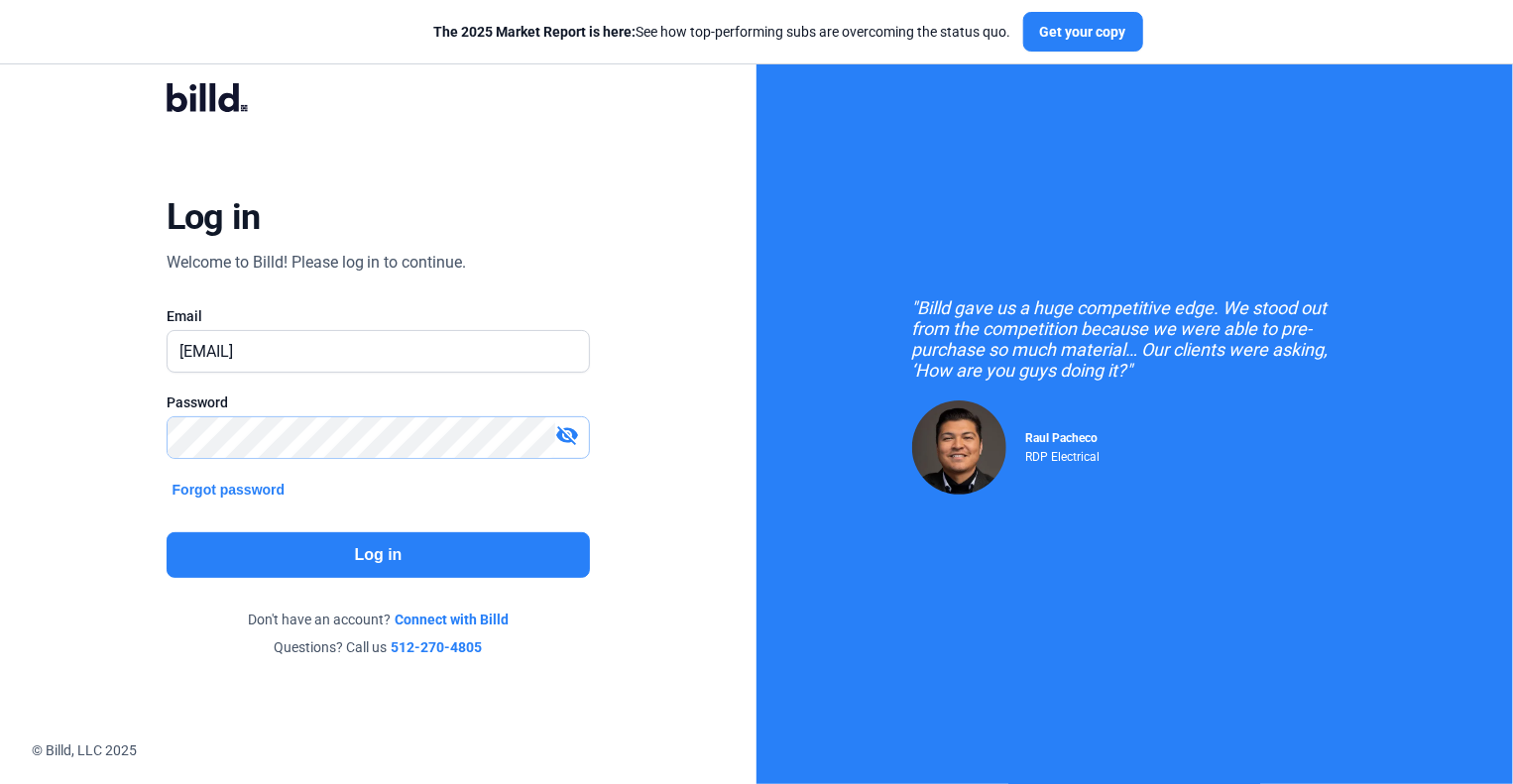 click on "Email [EMAIL] Password visibility_off Forgot password Log in Don't have an account? Connect with Billd Questions? Call us [PHONE]" 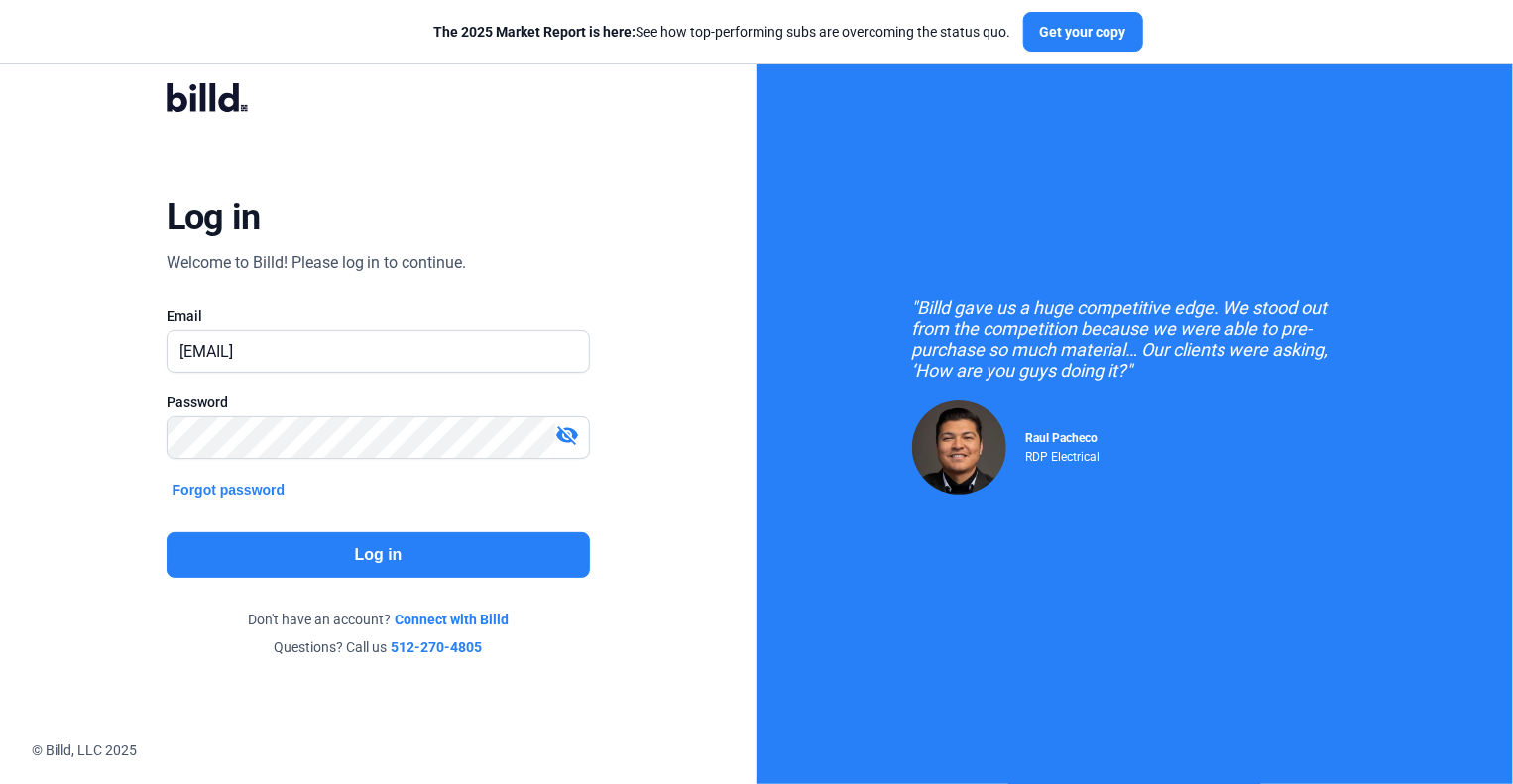 click on "Log in" 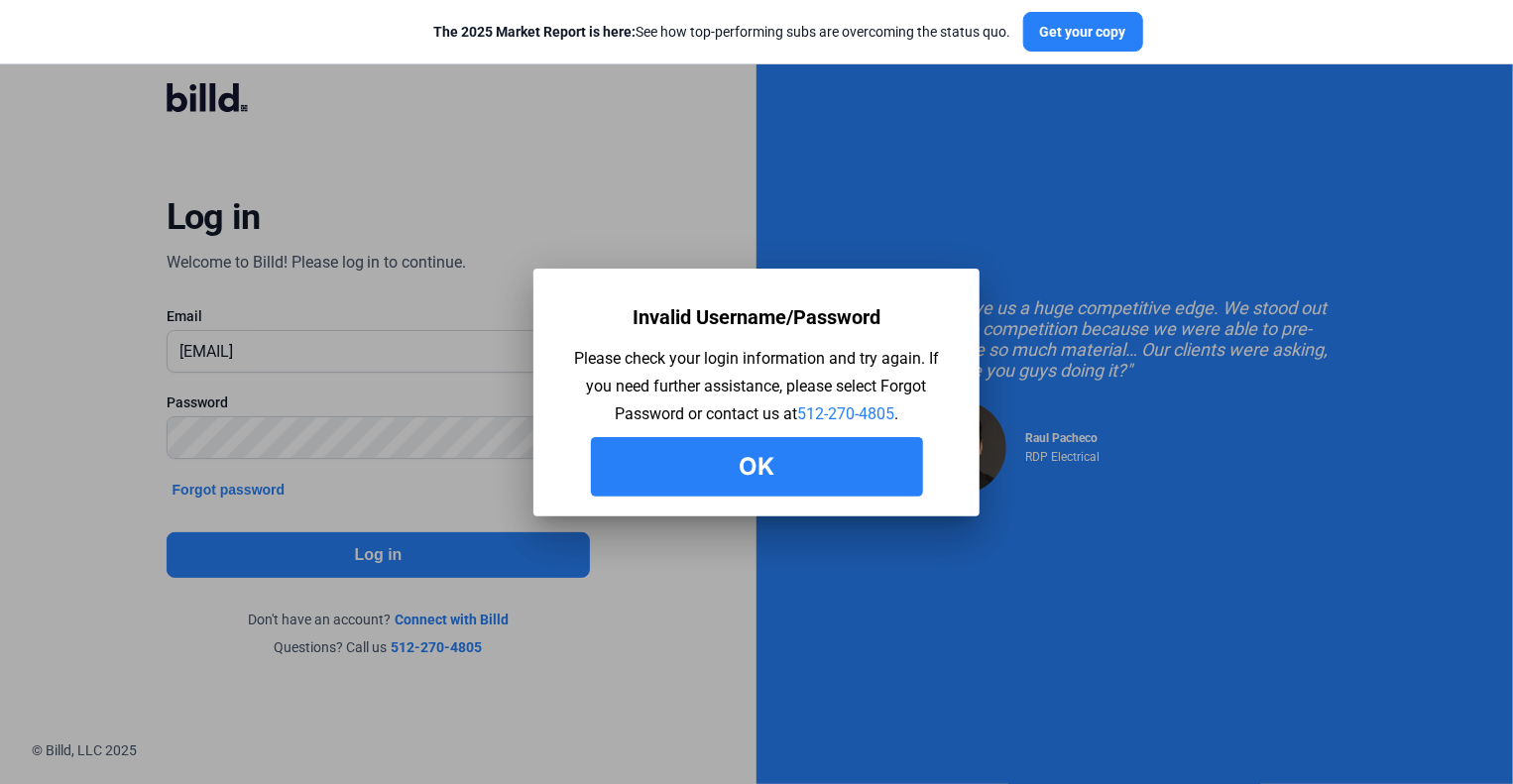 click on "Ok" at bounding box center (756, 467) 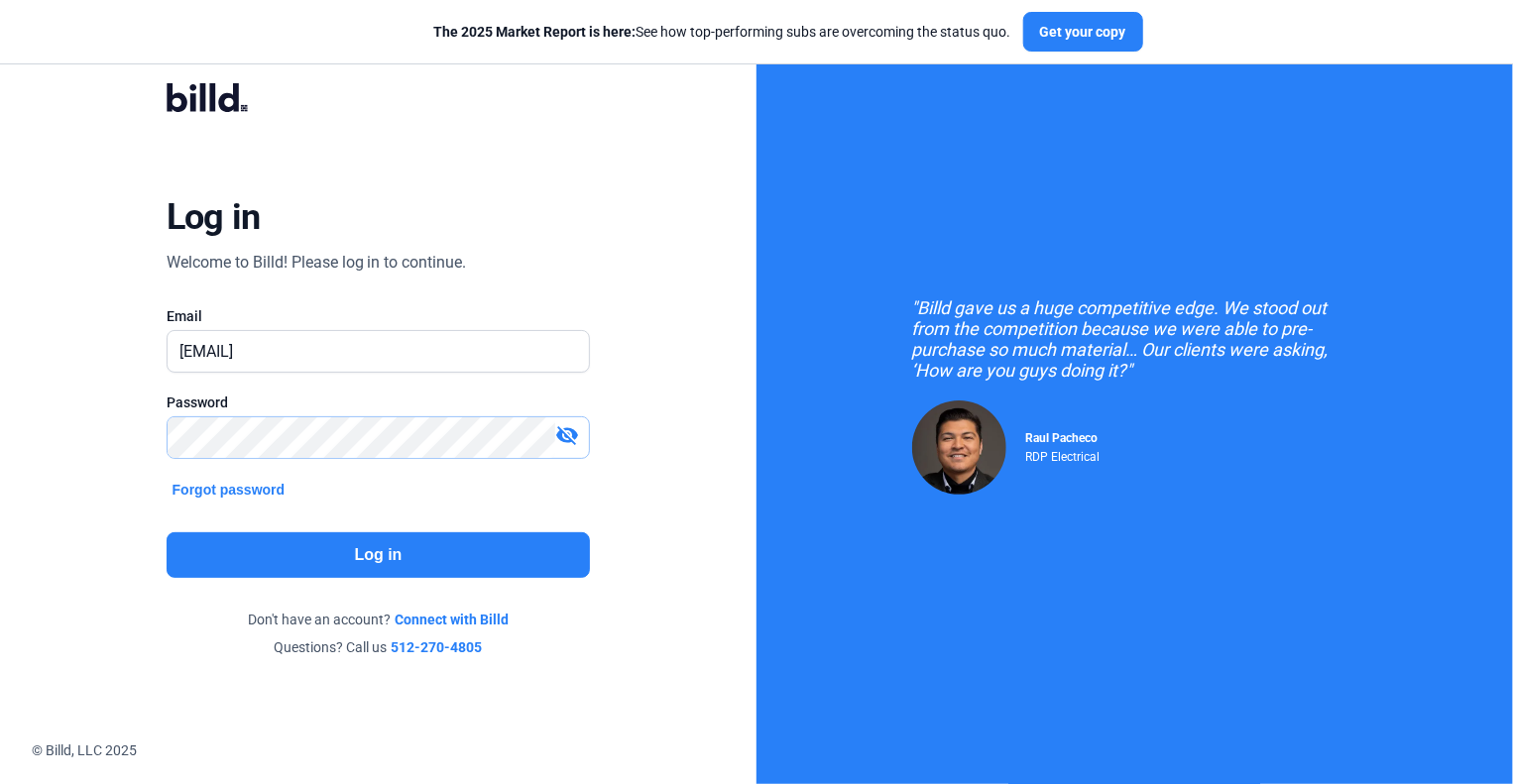 click on "Email [EMAIL] Password visibility_off Forgot password Log in Don't have an account? Connect with Billd Questions? Call us [PHONE]" 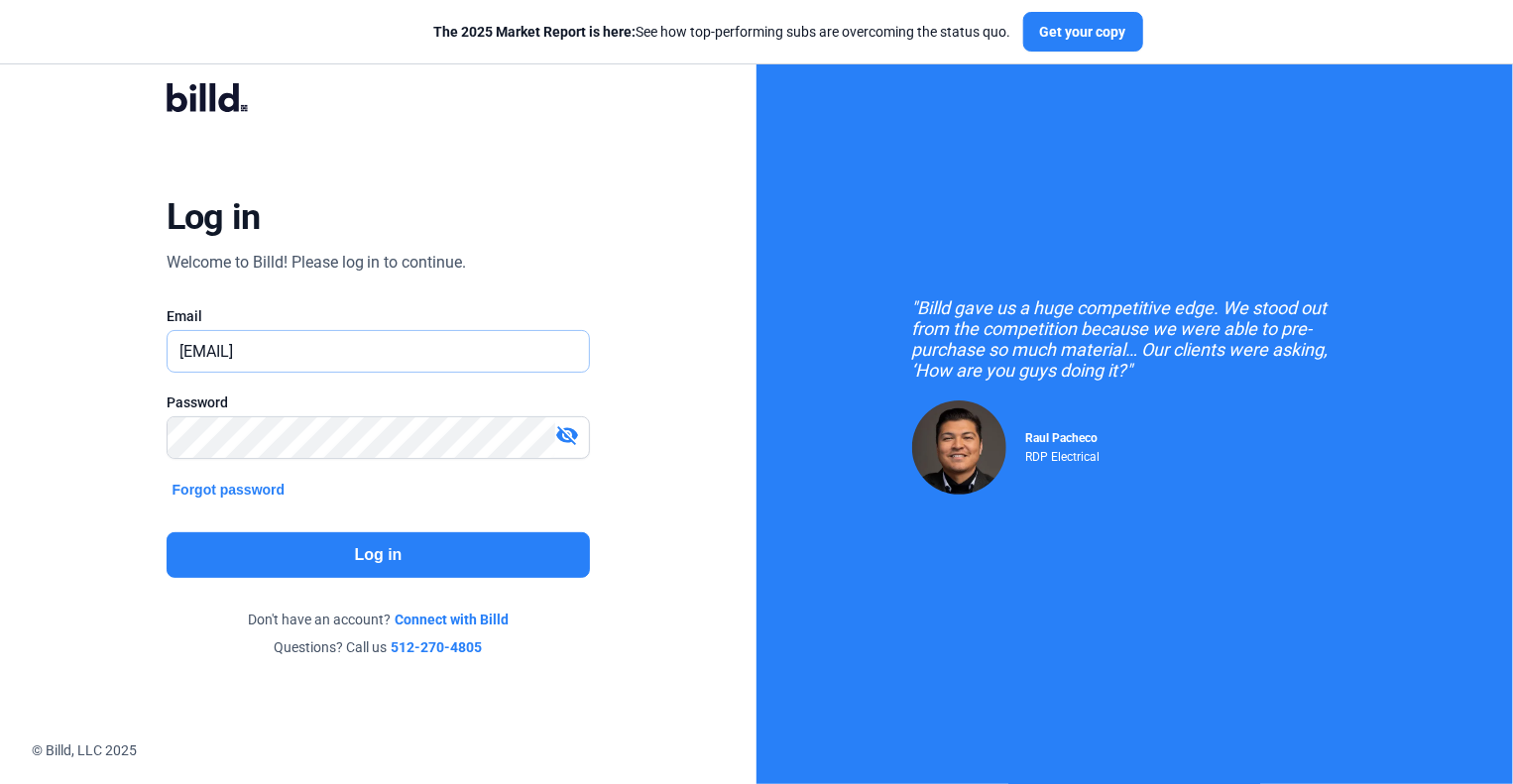 drag, startPoint x: 335, startPoint y: 356, endPoint x: 132, endPoint y: 362, distance: 203.08865 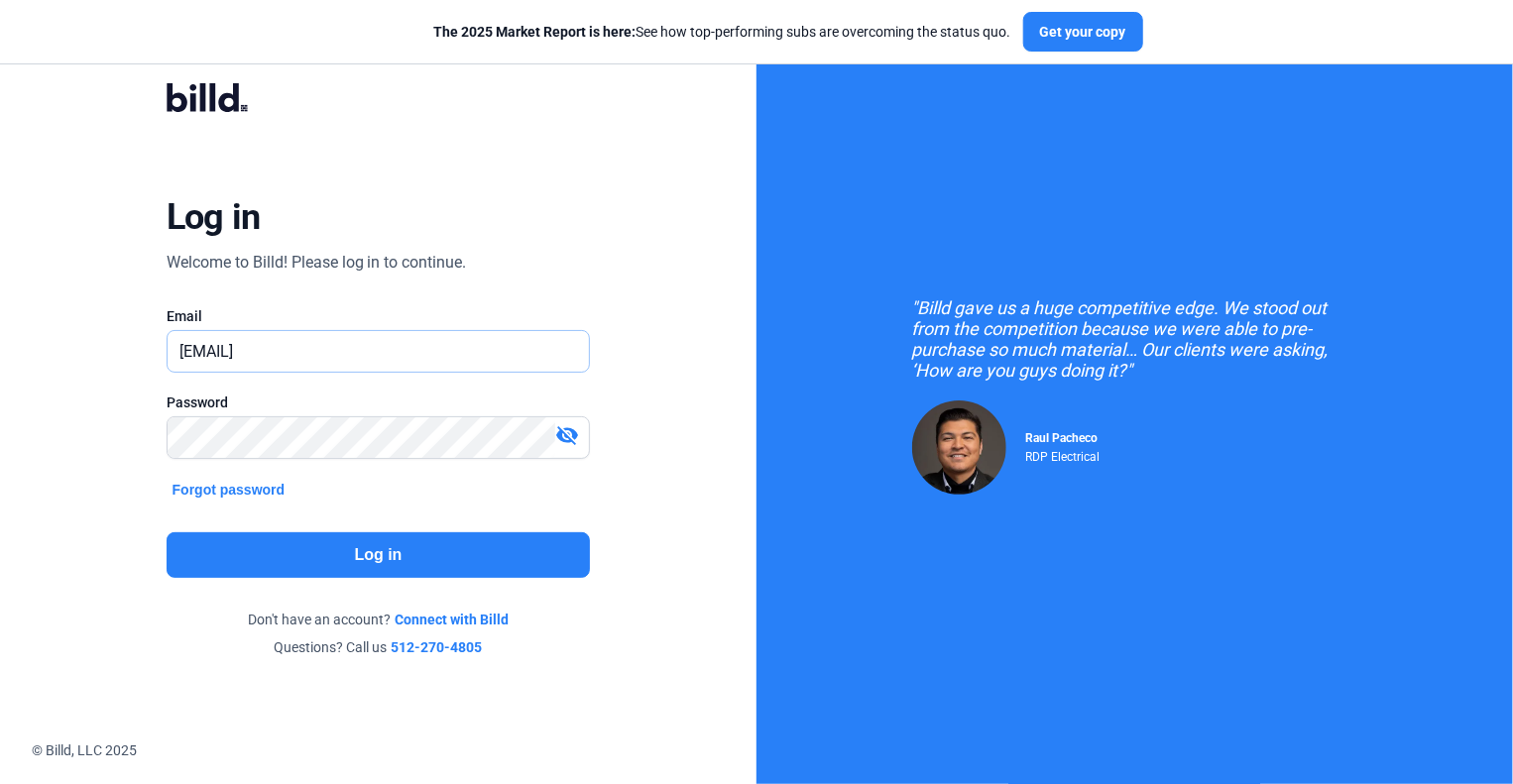 type on "[EMAIL]" 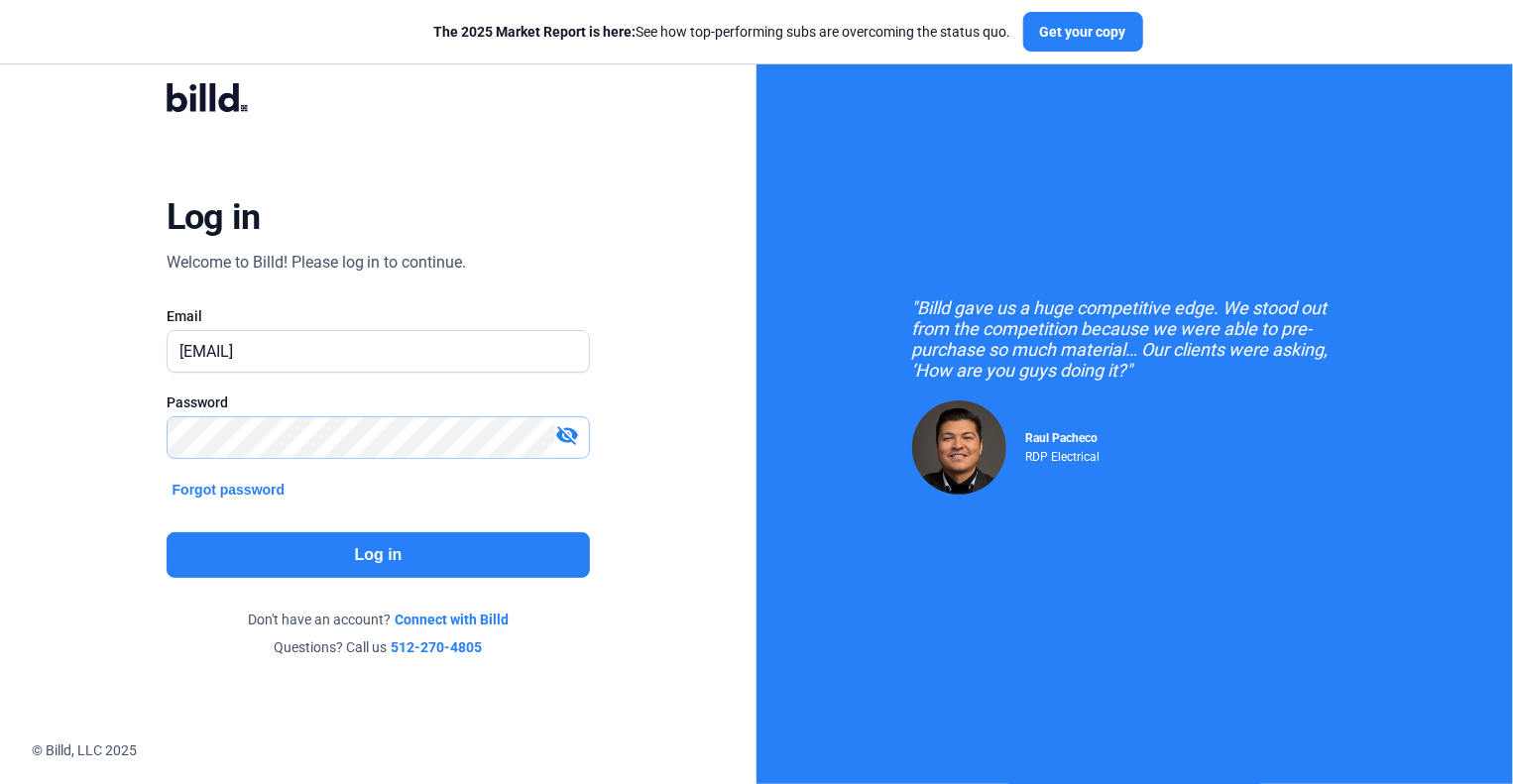 click on "Email [EMAIL] Password visibility_off Forgot password Log in Don't have an account? Connect with Billd Questions? Call us [PHONE]" 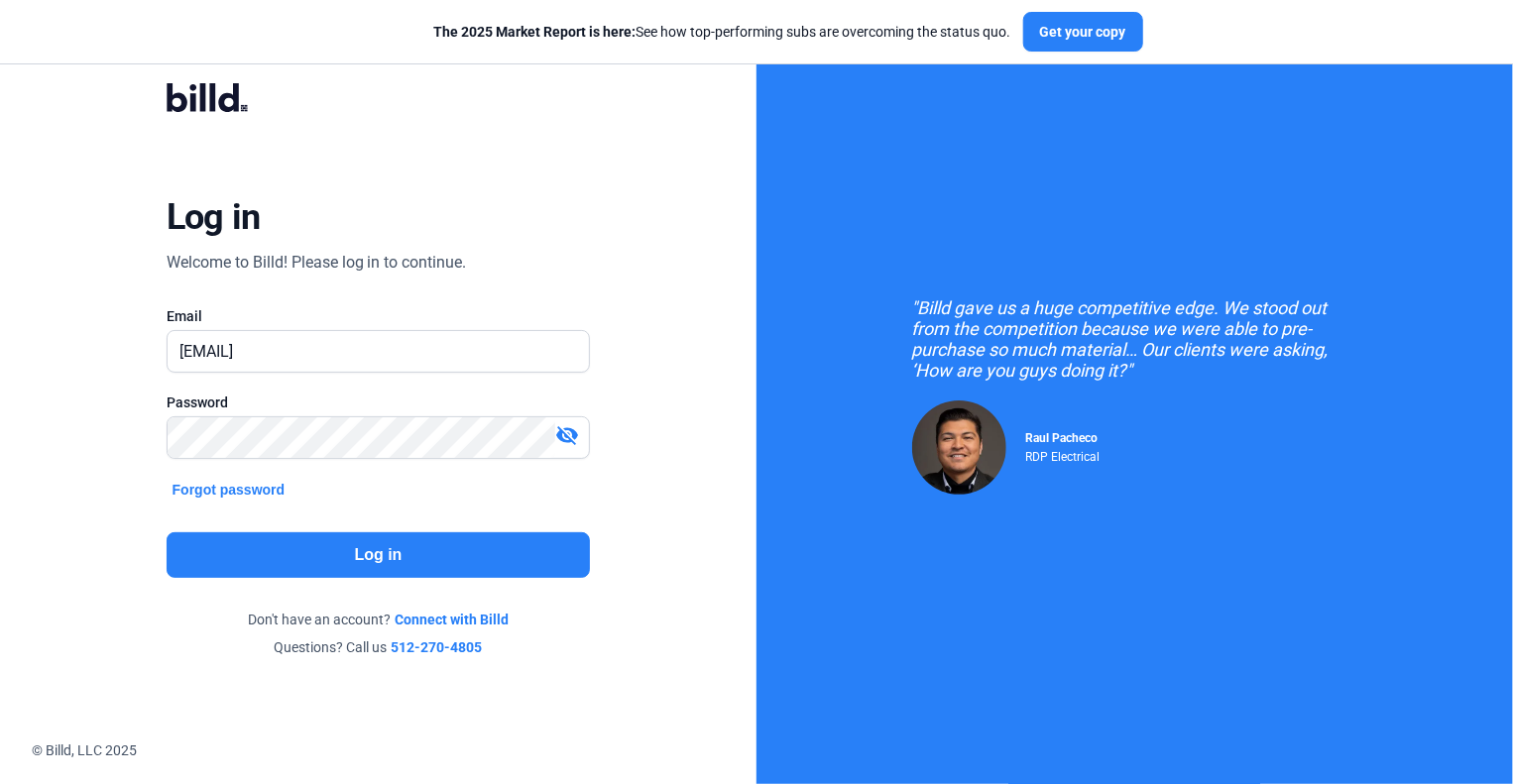 click on "Log in" 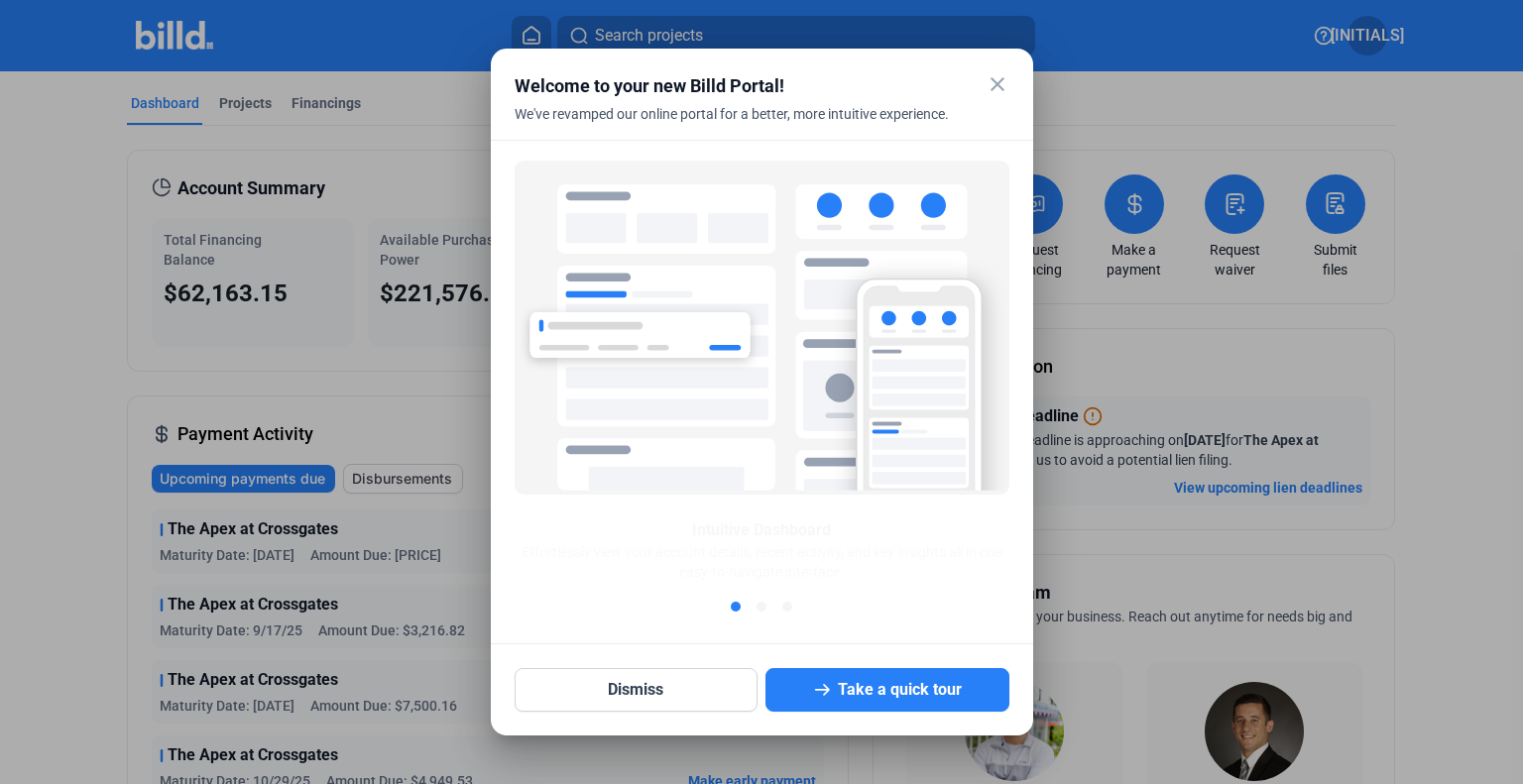 click on "close" at bounding box center [997, 84] 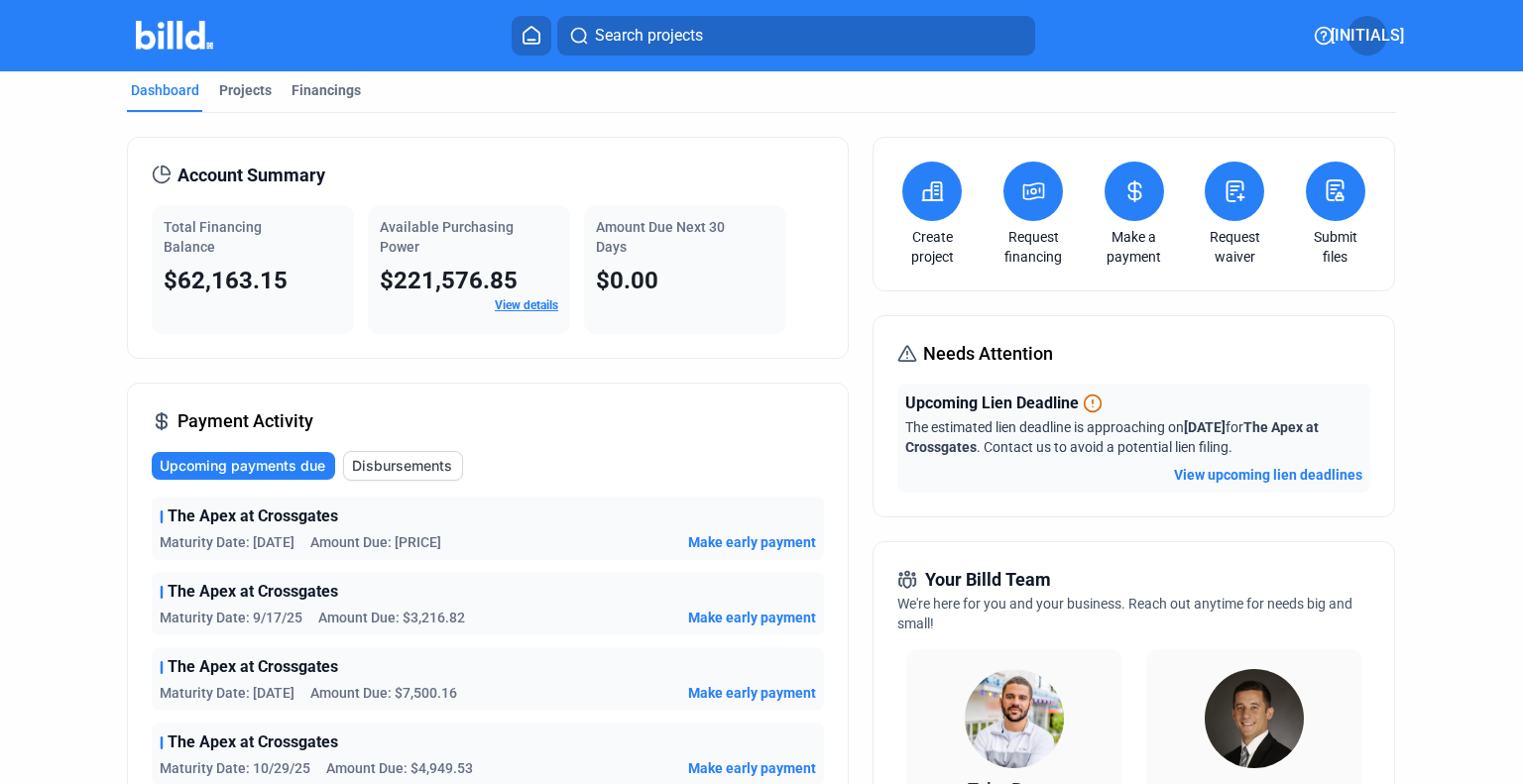 scroll, scrollTop: 0, scrollLeft: 0, axis: both 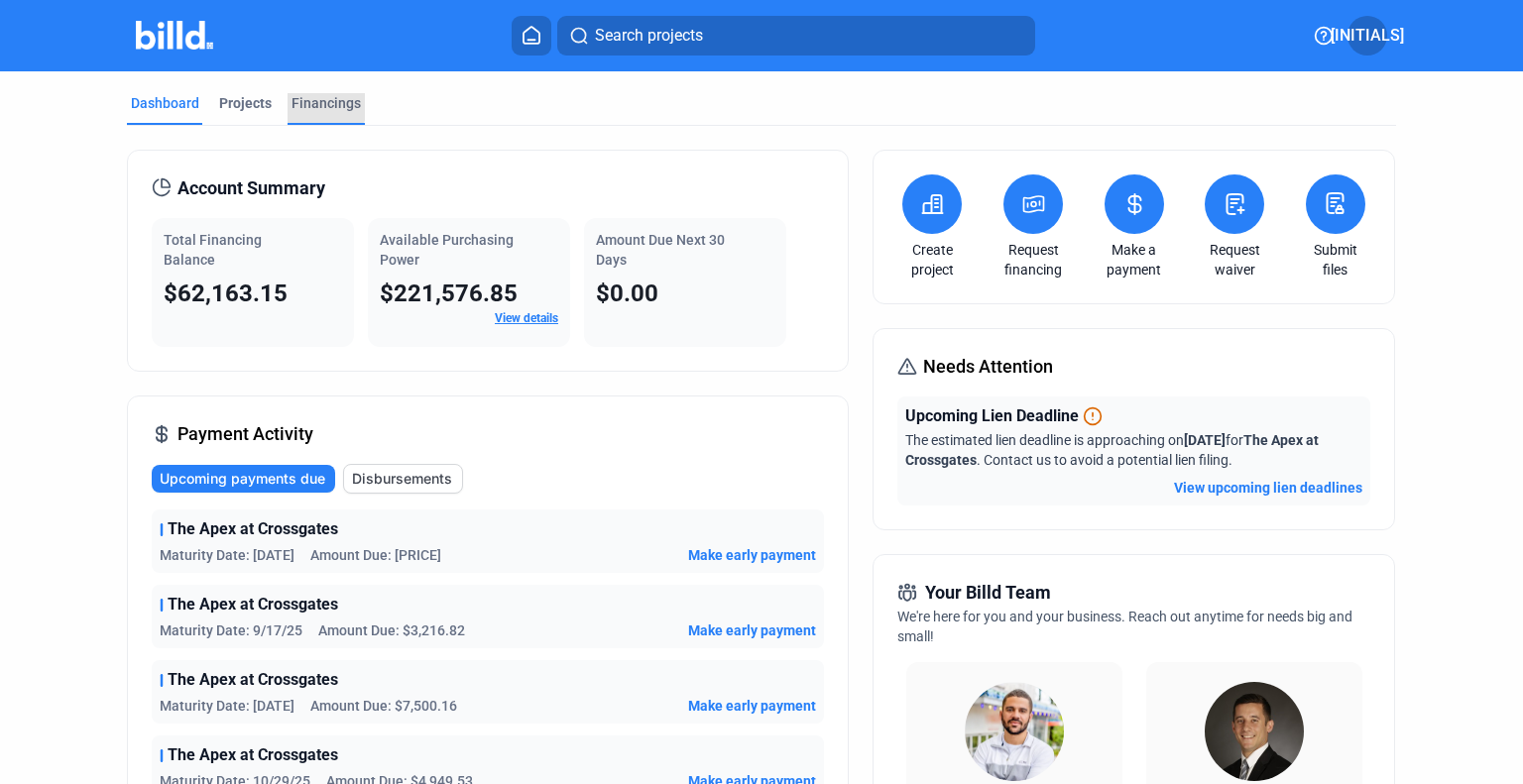 click on "Financings" at bounding box center [326, 103] 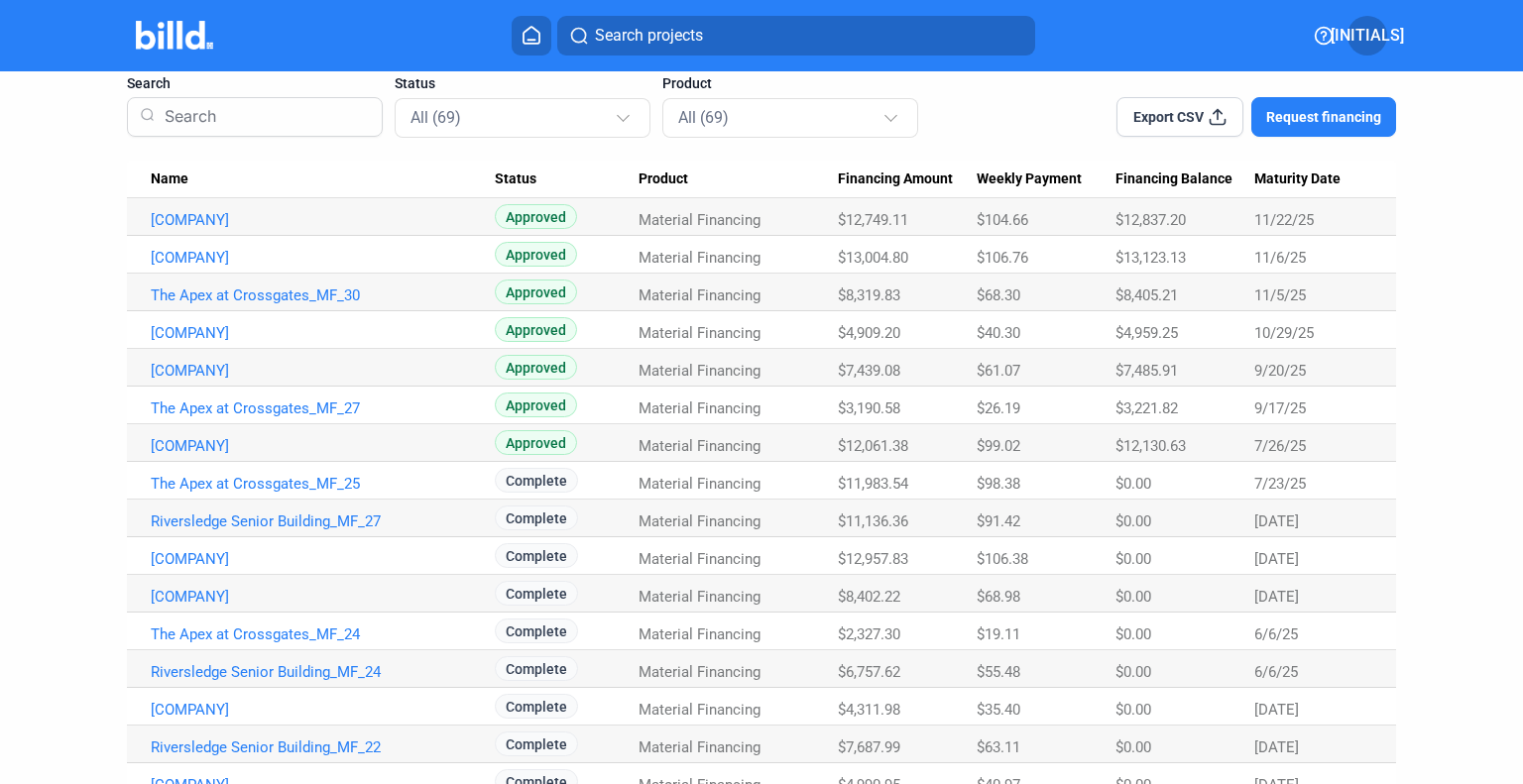 scroll, scrollTop: 99, scrollLeft: 0, axis: vertical 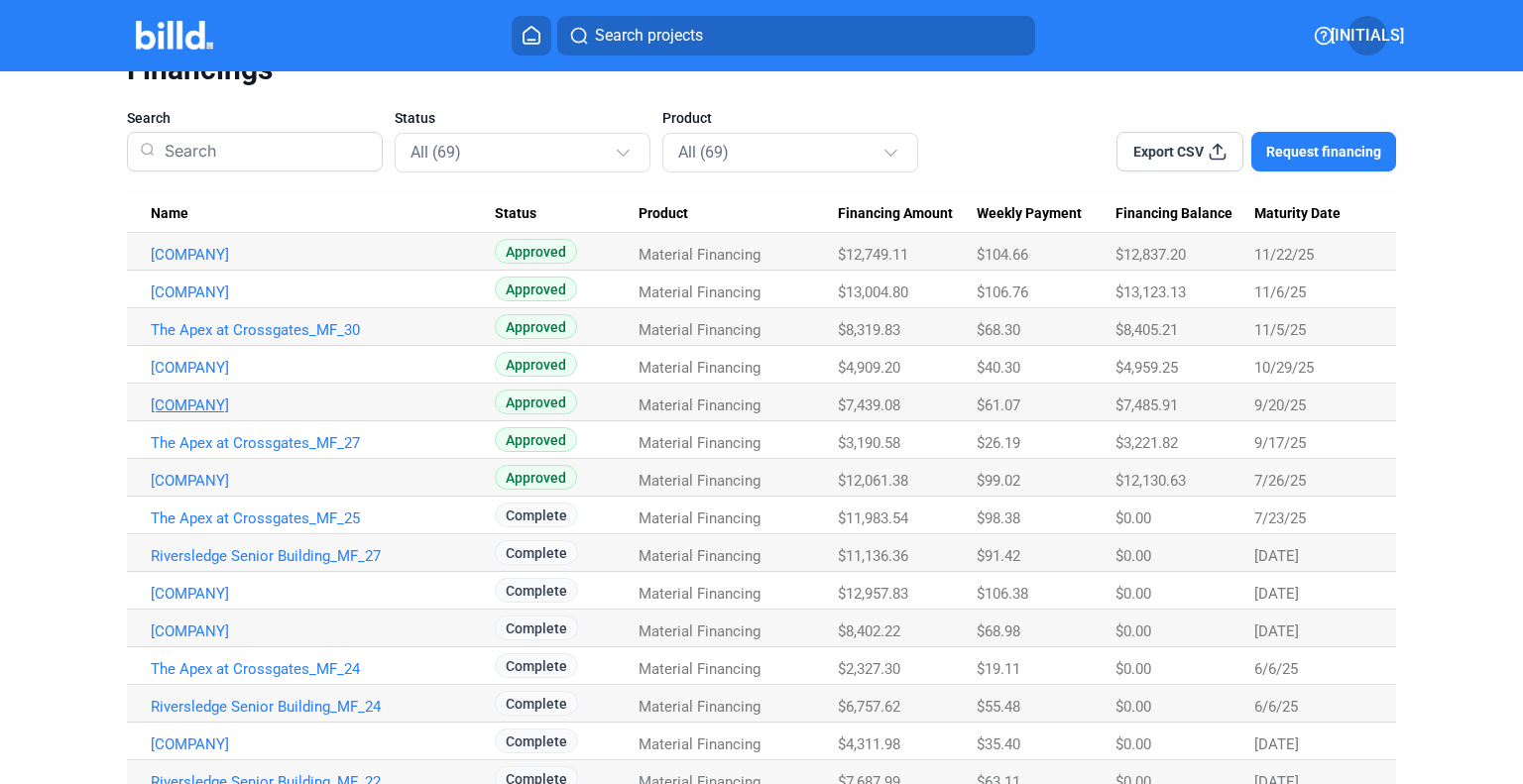 click on "[COMPANY]" at bounding box center [322, 255] 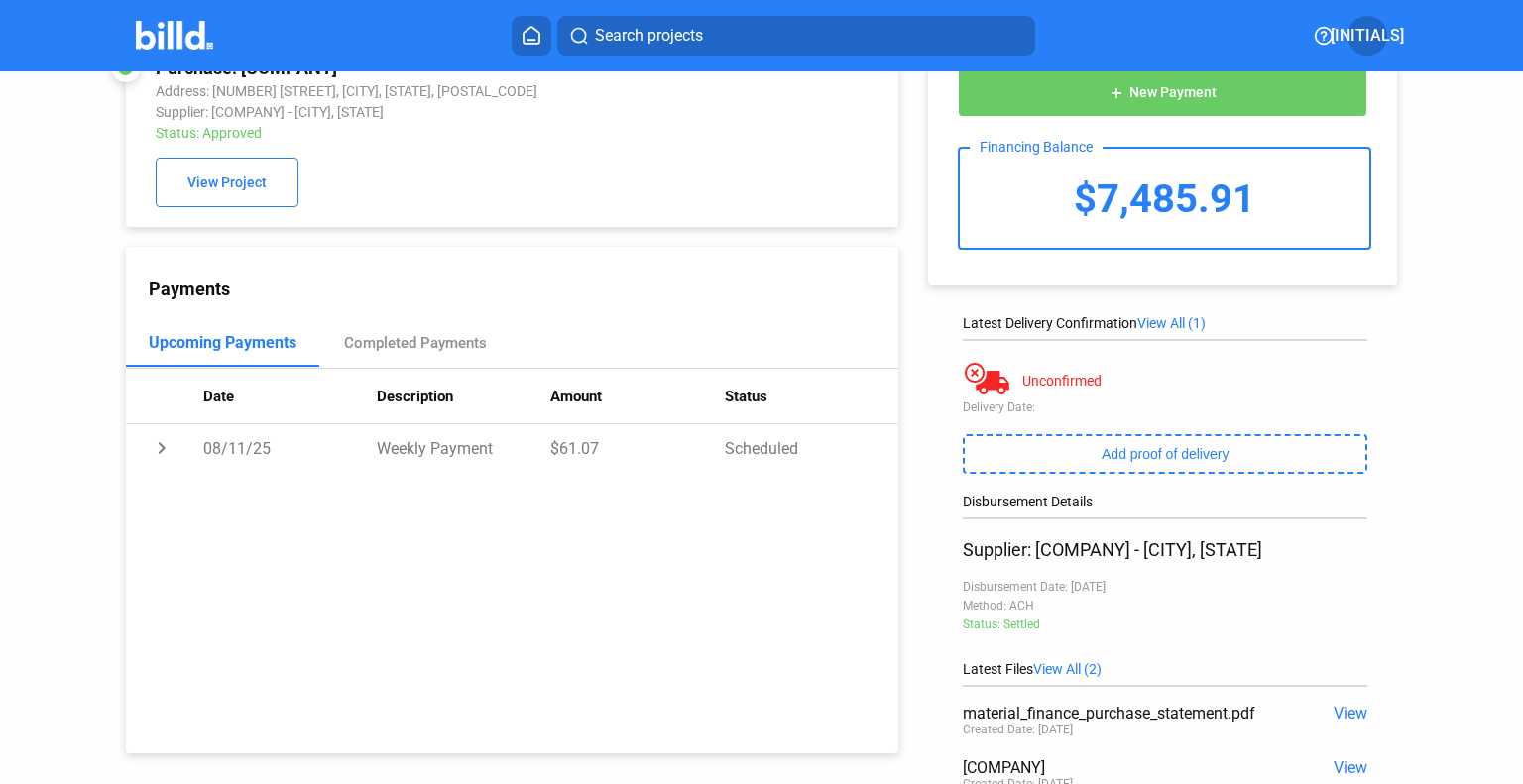 scroll, scrollTop: 0, scrollLeft: 0, axis: both 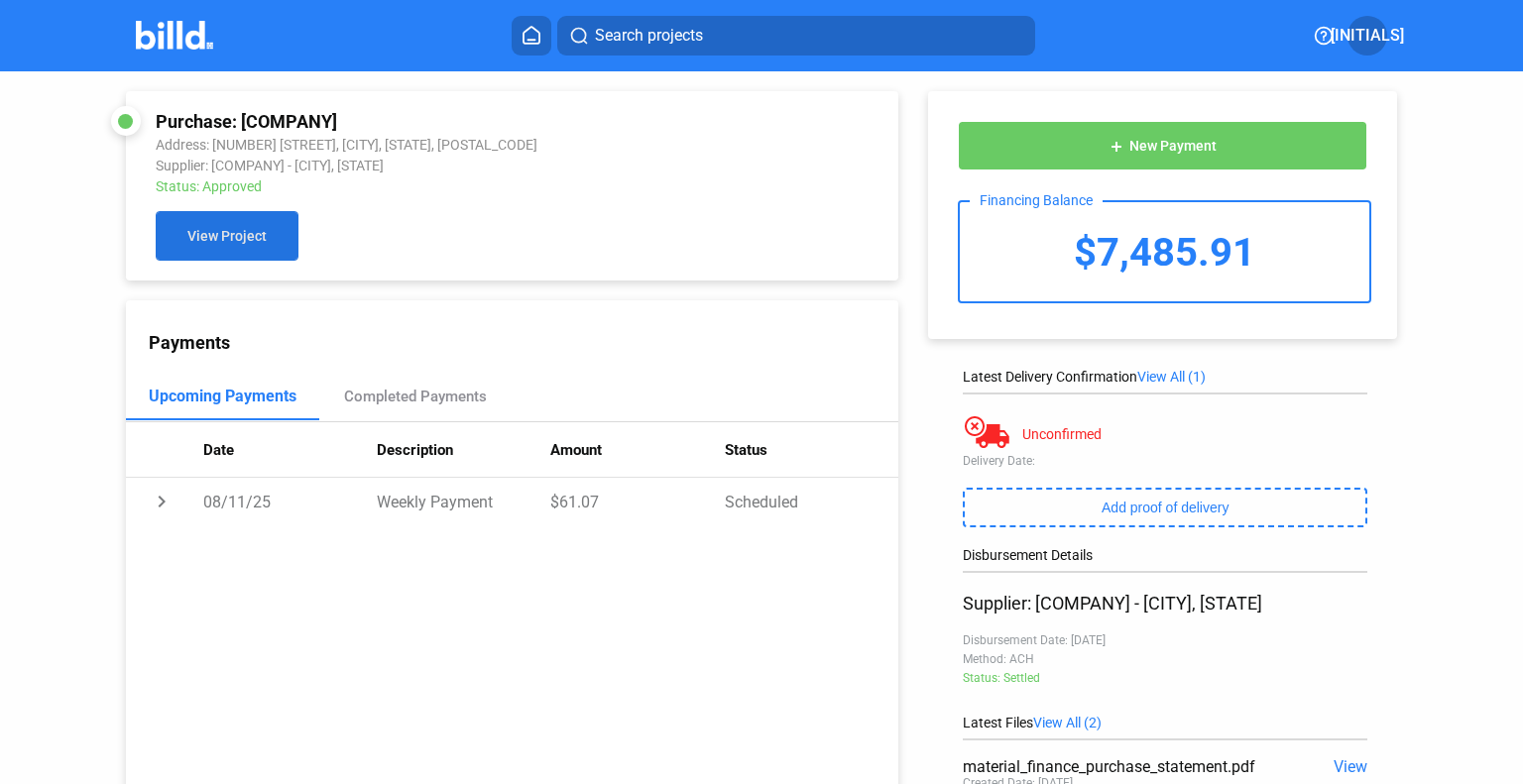click on "View Project" 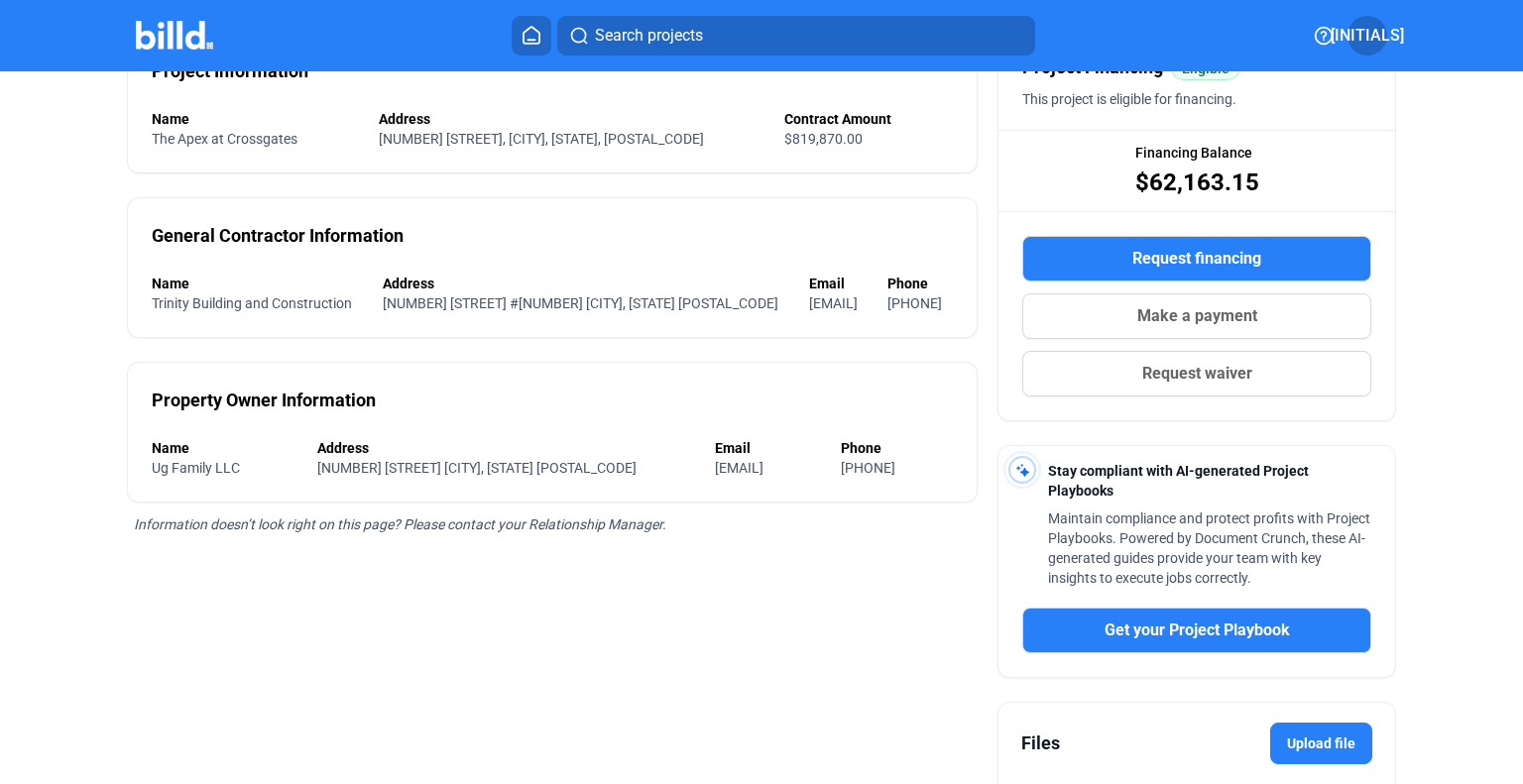 scroll, scrollTop: 0, scrollLeft: 0, axis: both 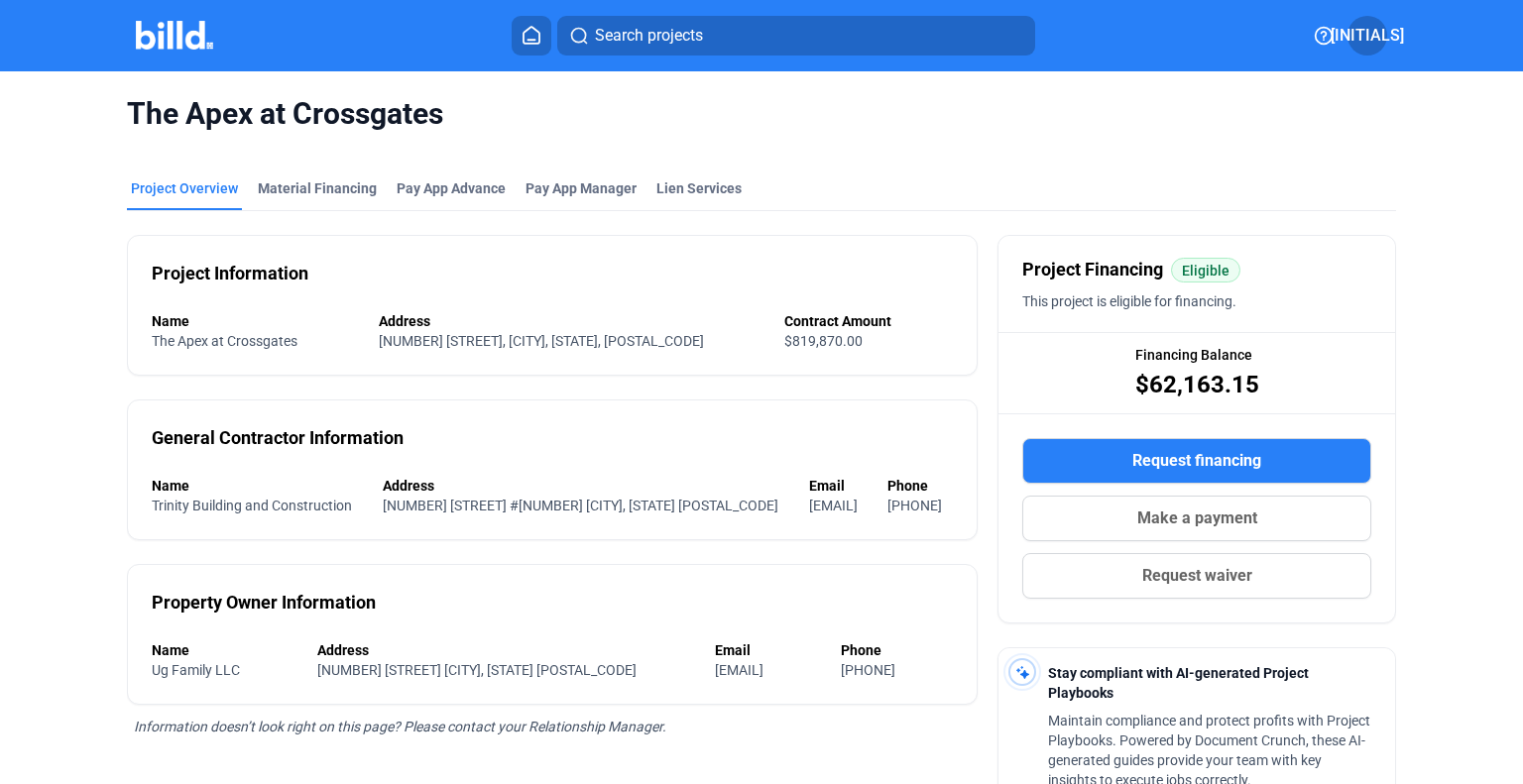 click on "Project Overview" at bounding box center [184, 188] 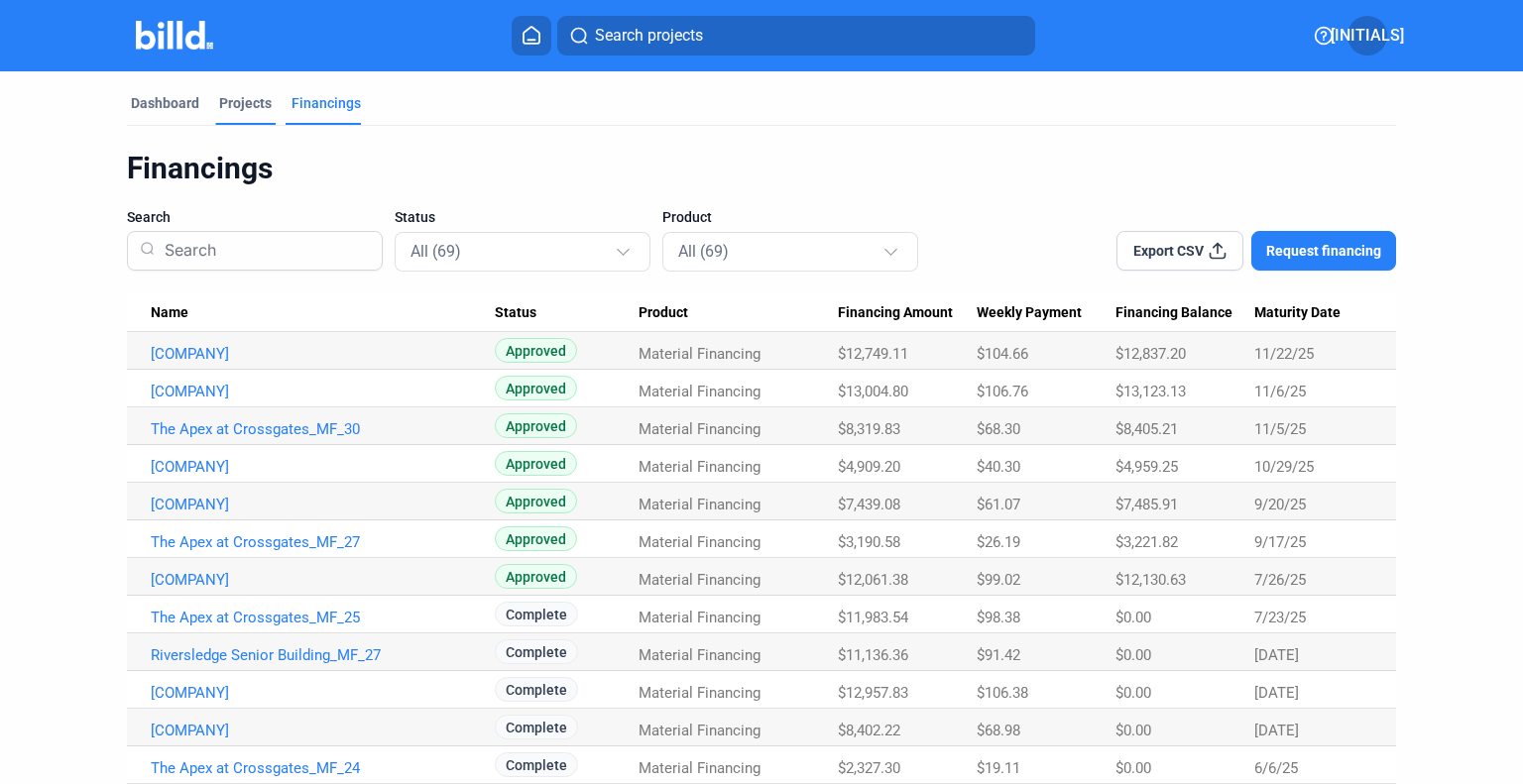 click on "Projects" at bounding box center [245, 103] 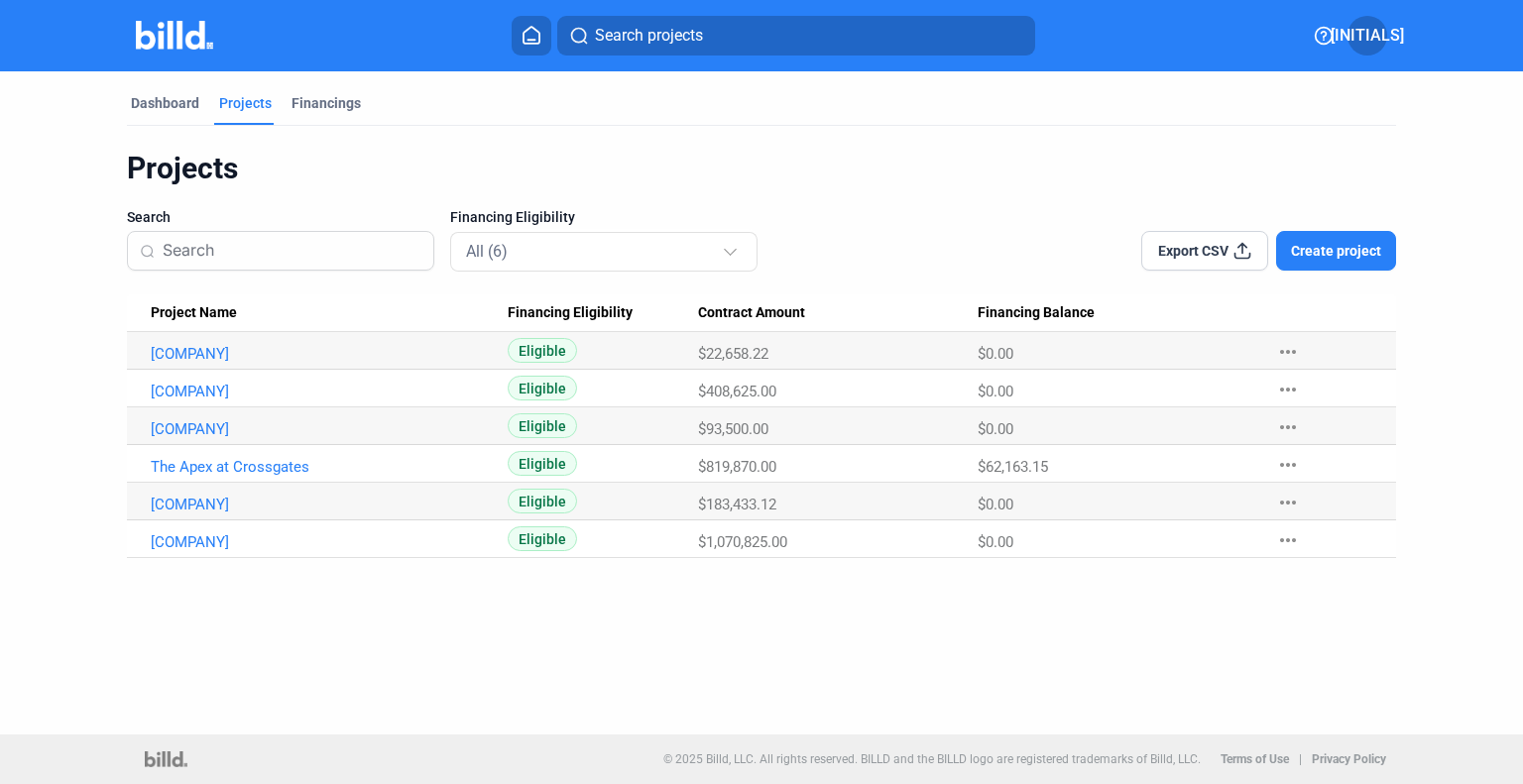click on "more_horiz" at bounding box center (1288, 465) 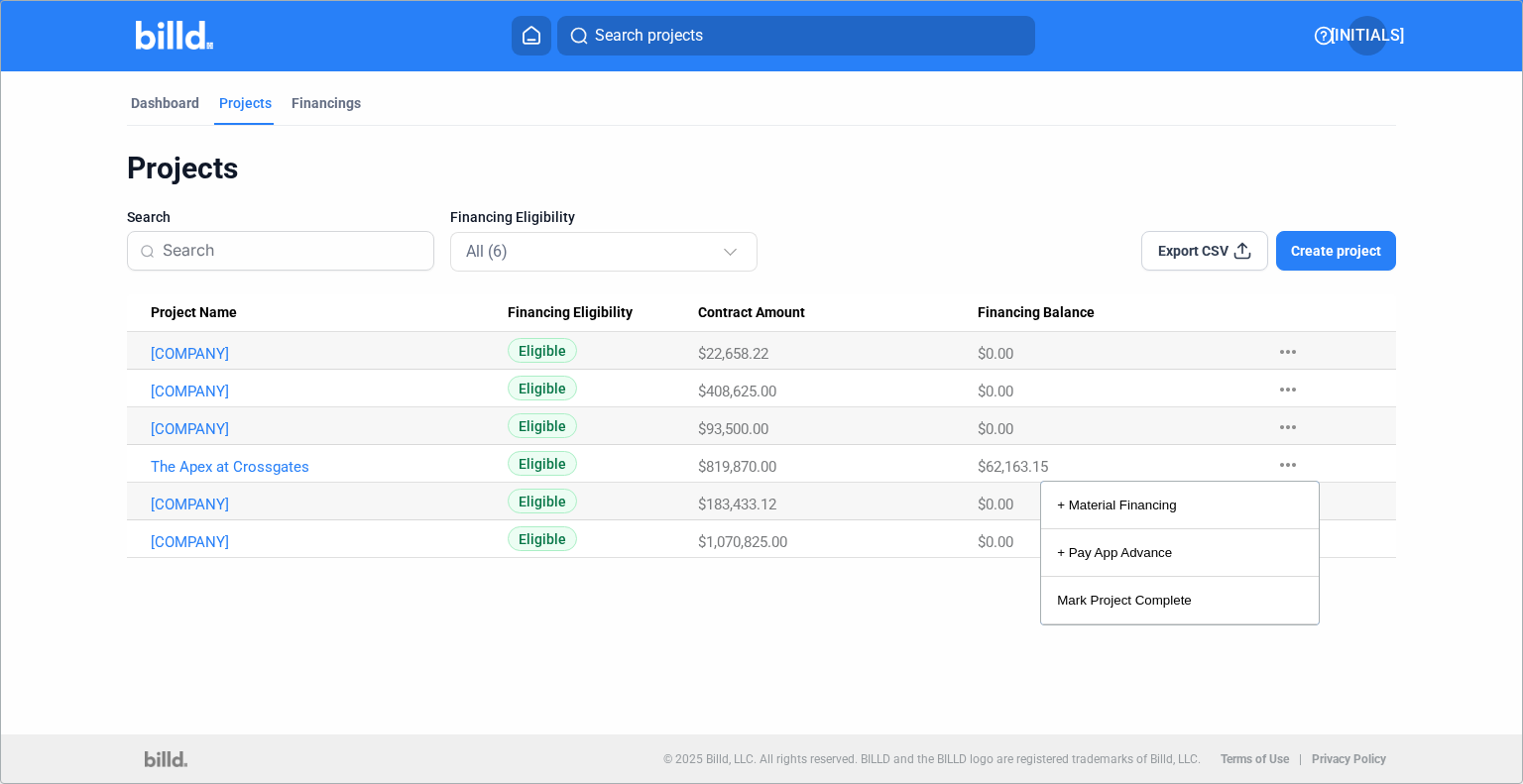 click at bounding box center (762, 392) 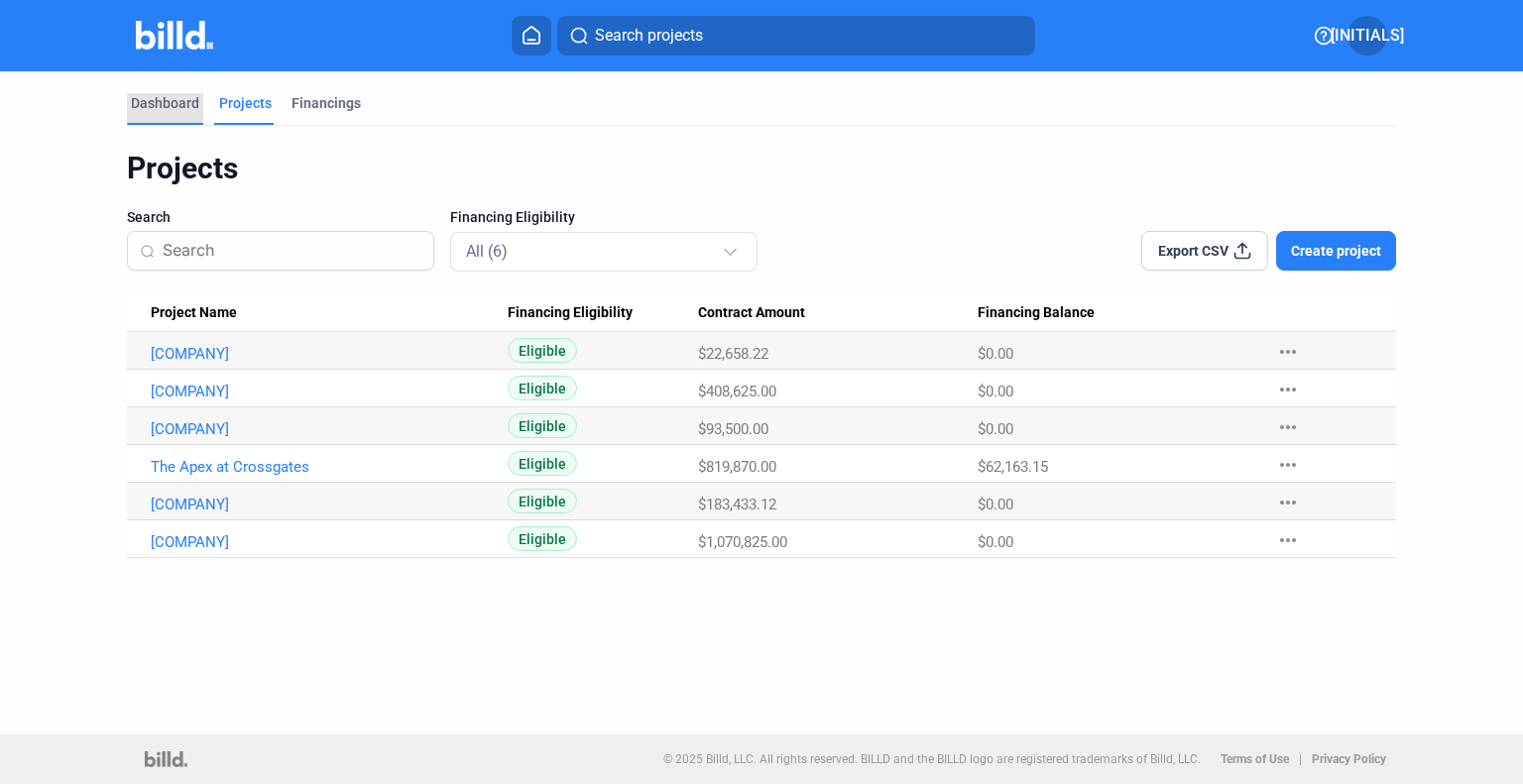 click on "Dashboard" at bounding box center [165, 103] 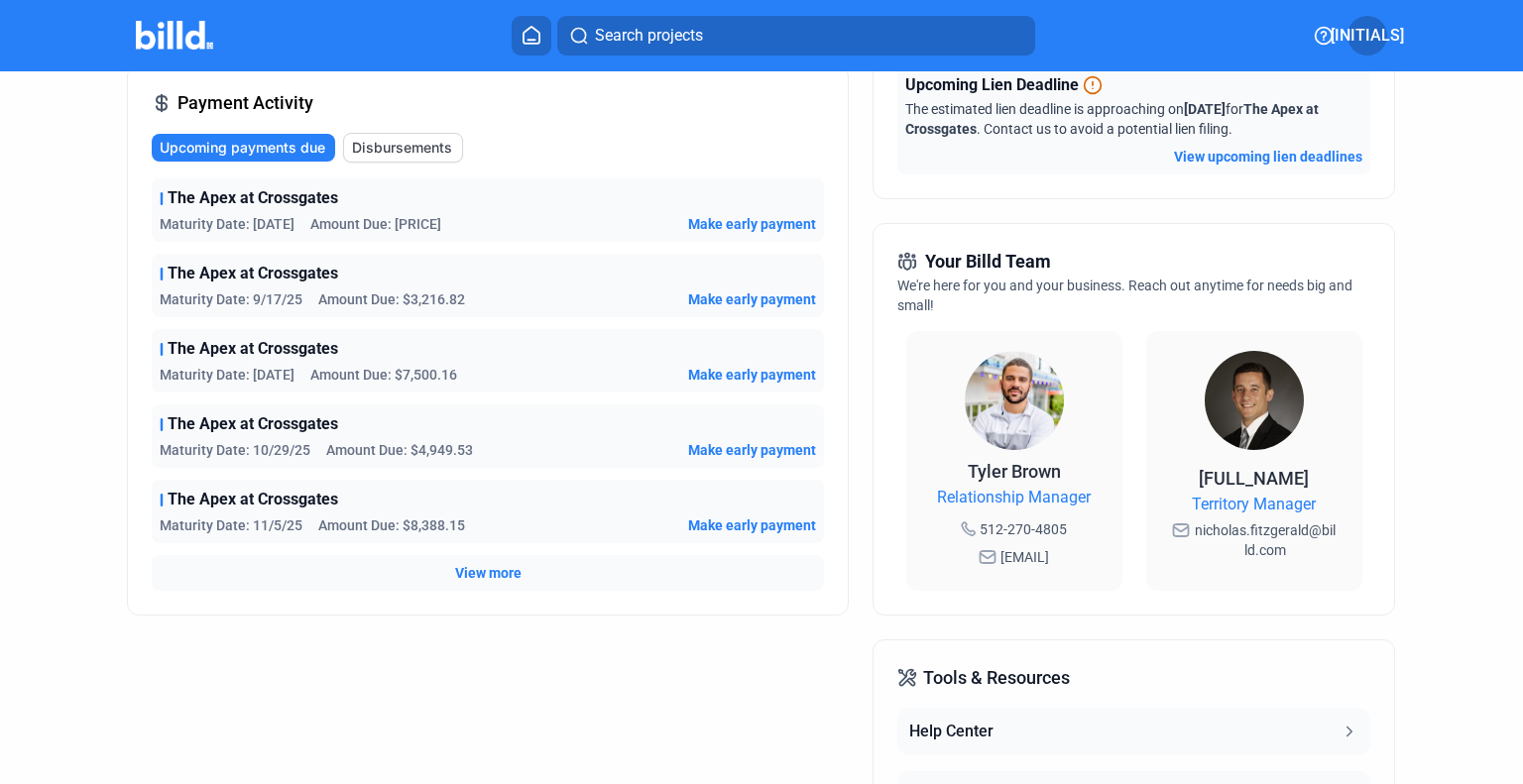 scroll, scrollTop: 396, scrollLeft: 0, axis: vertical 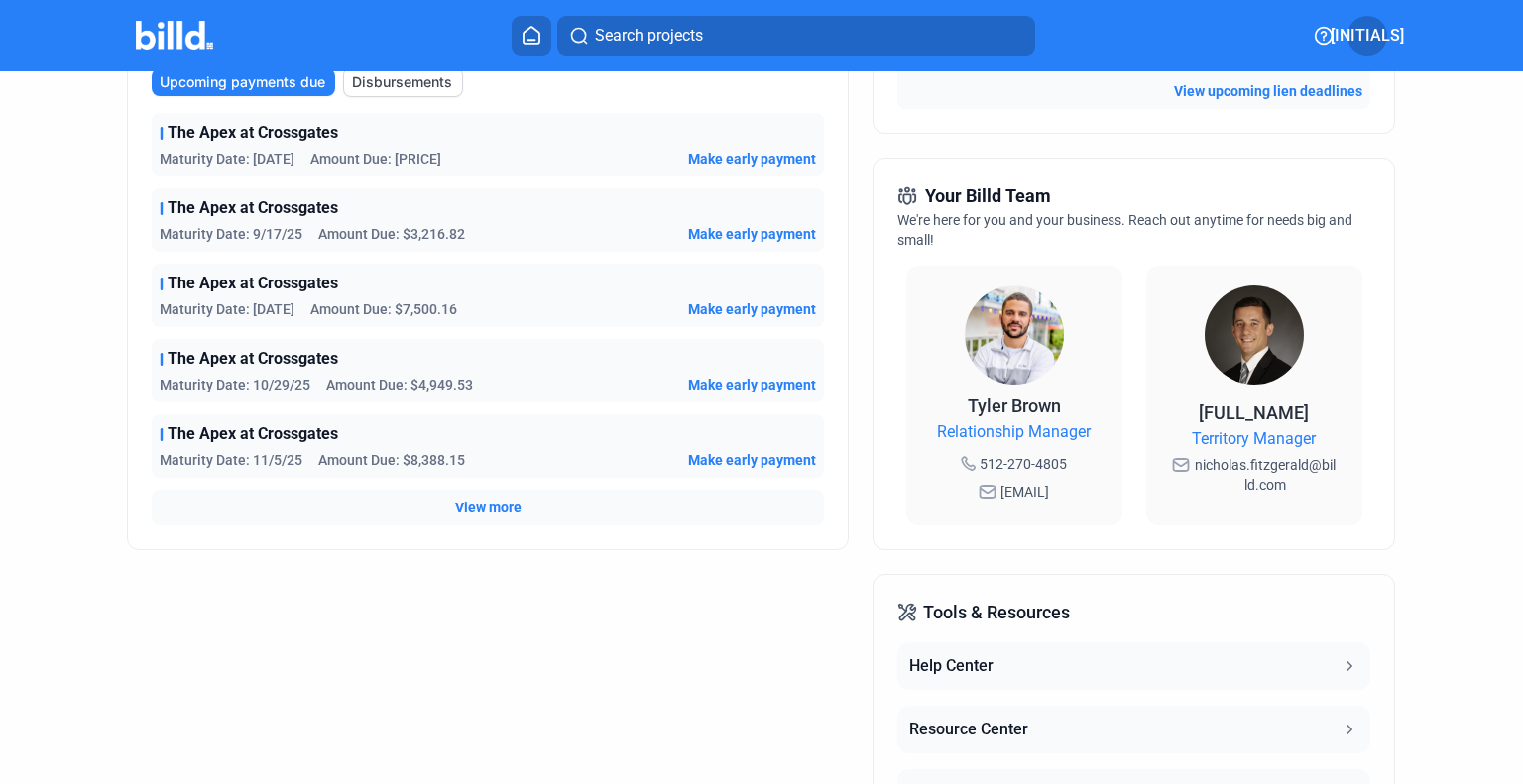 click on "View more" 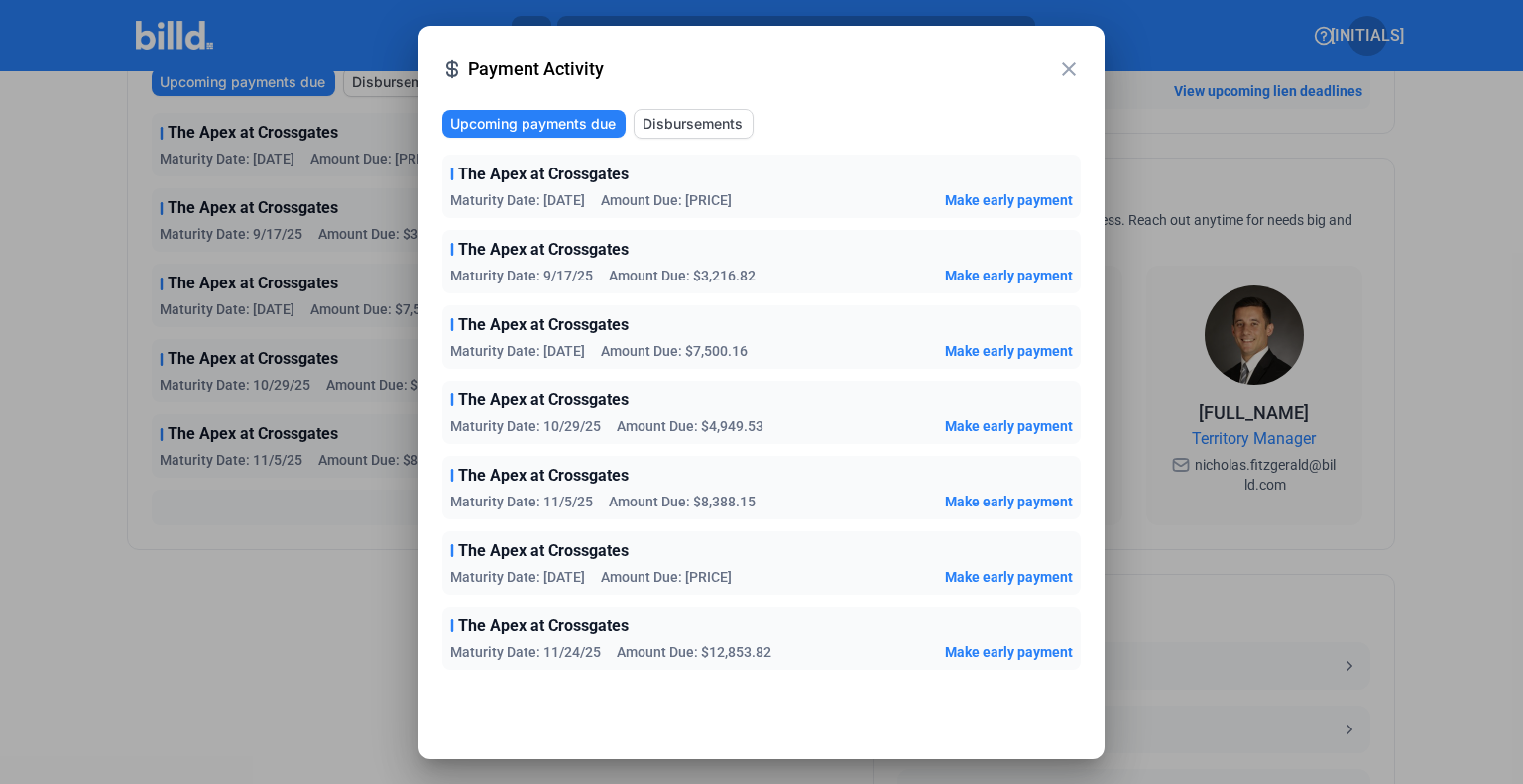 click on "close" at bounding box center (1069, 69) 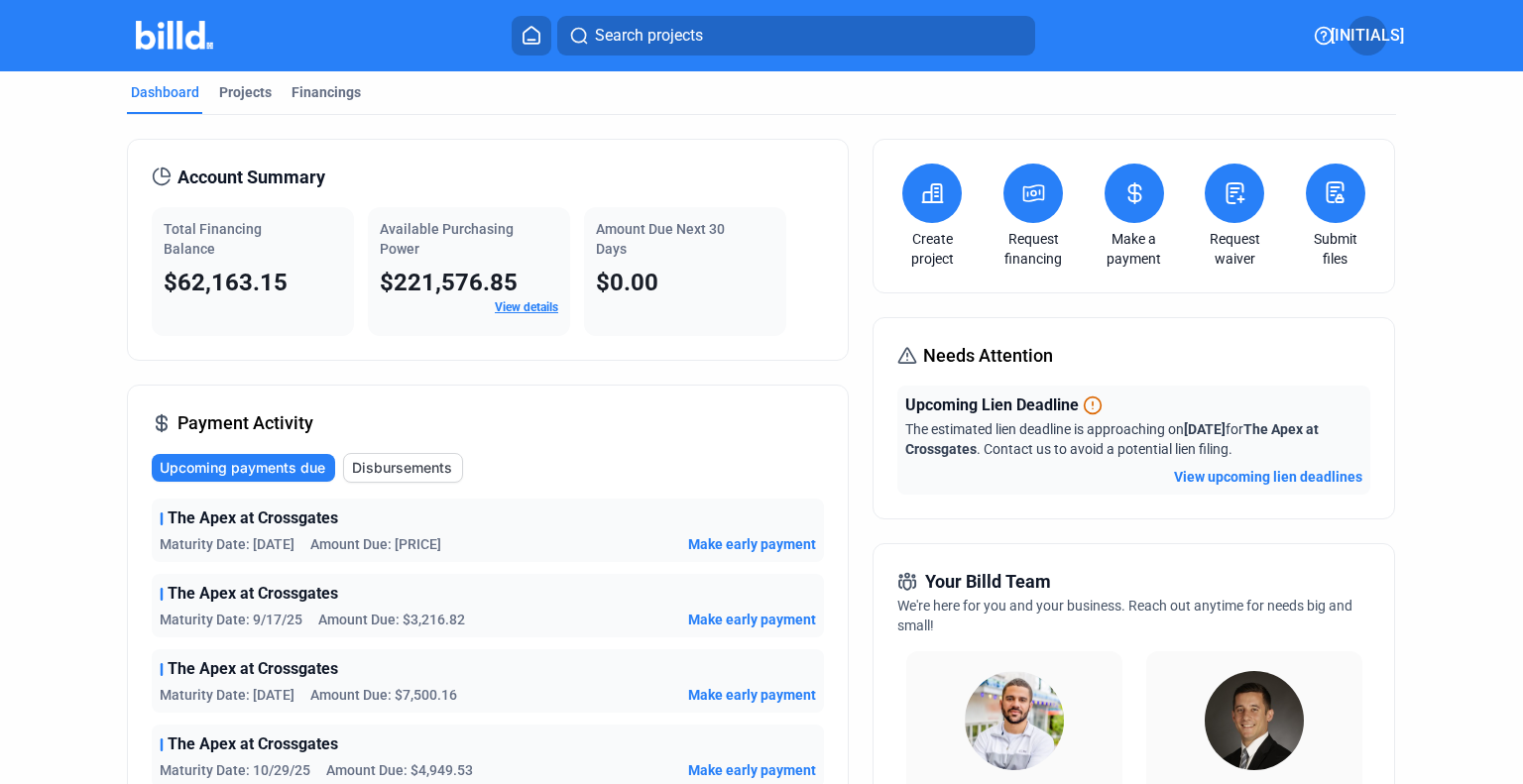 scroll, scrollTop: 0, scrollLeft: 0, axis: both 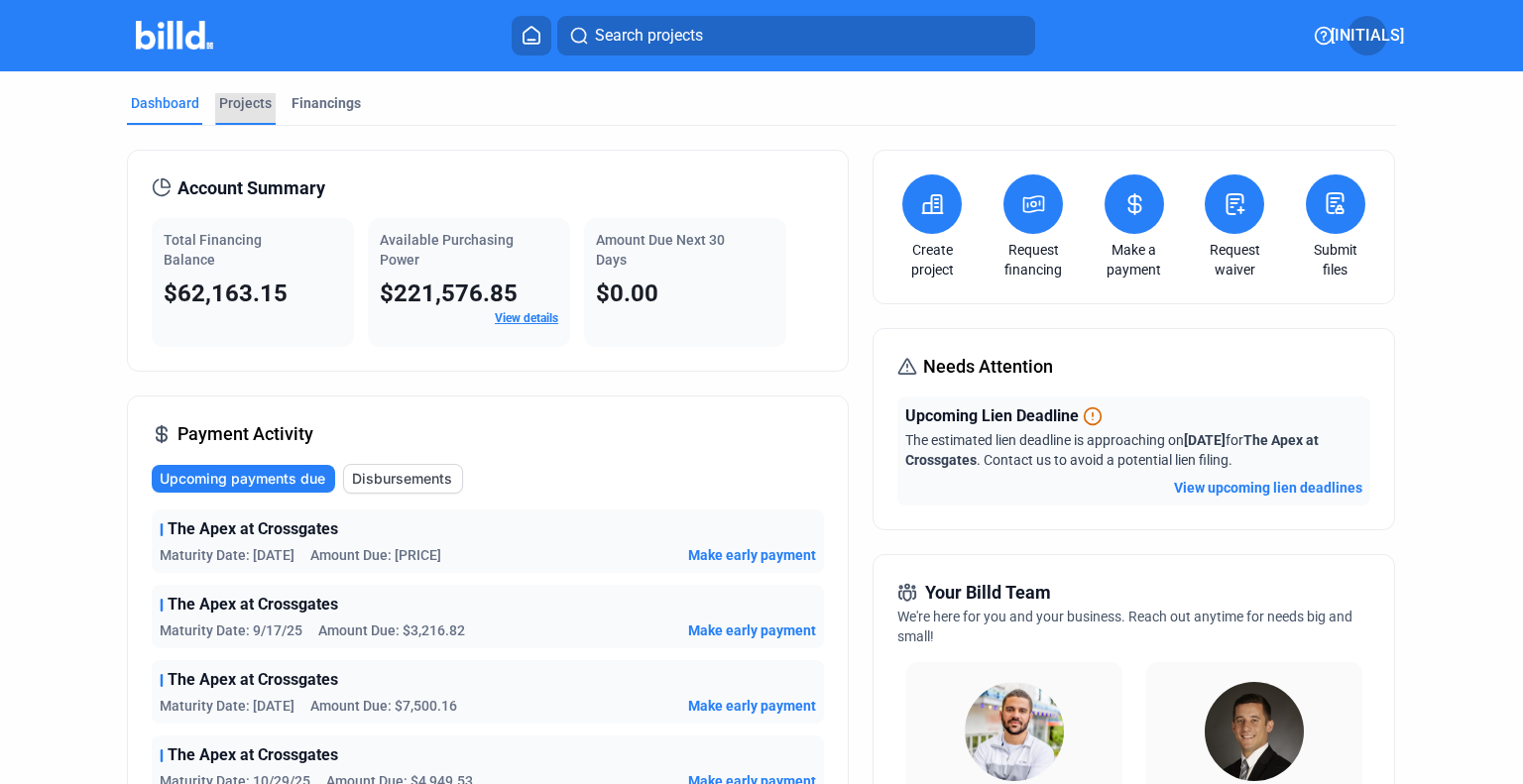 click on "Projects" at bounding box center [245, 103] 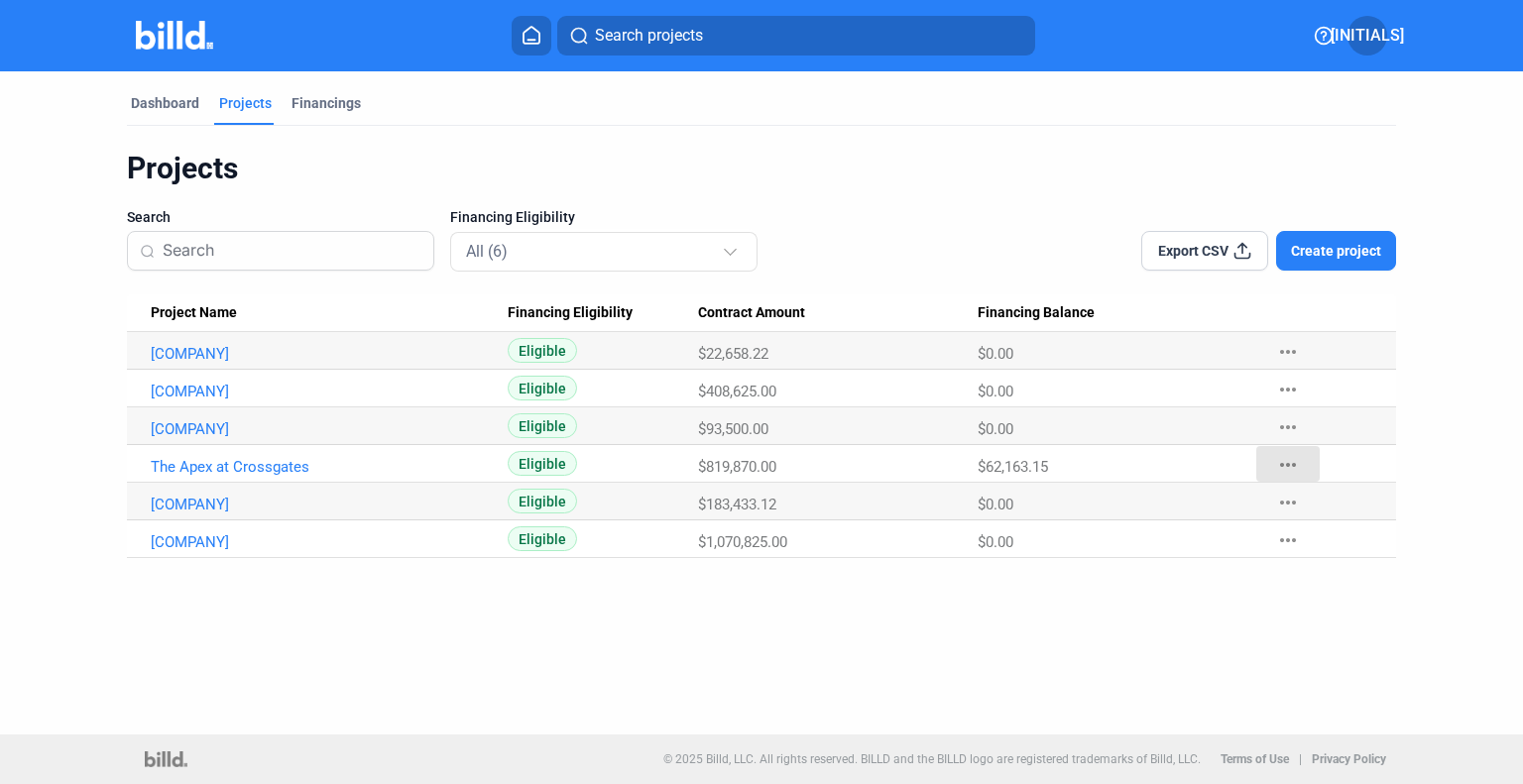 click on "more_horiz" at bounding box center [1288, 465] 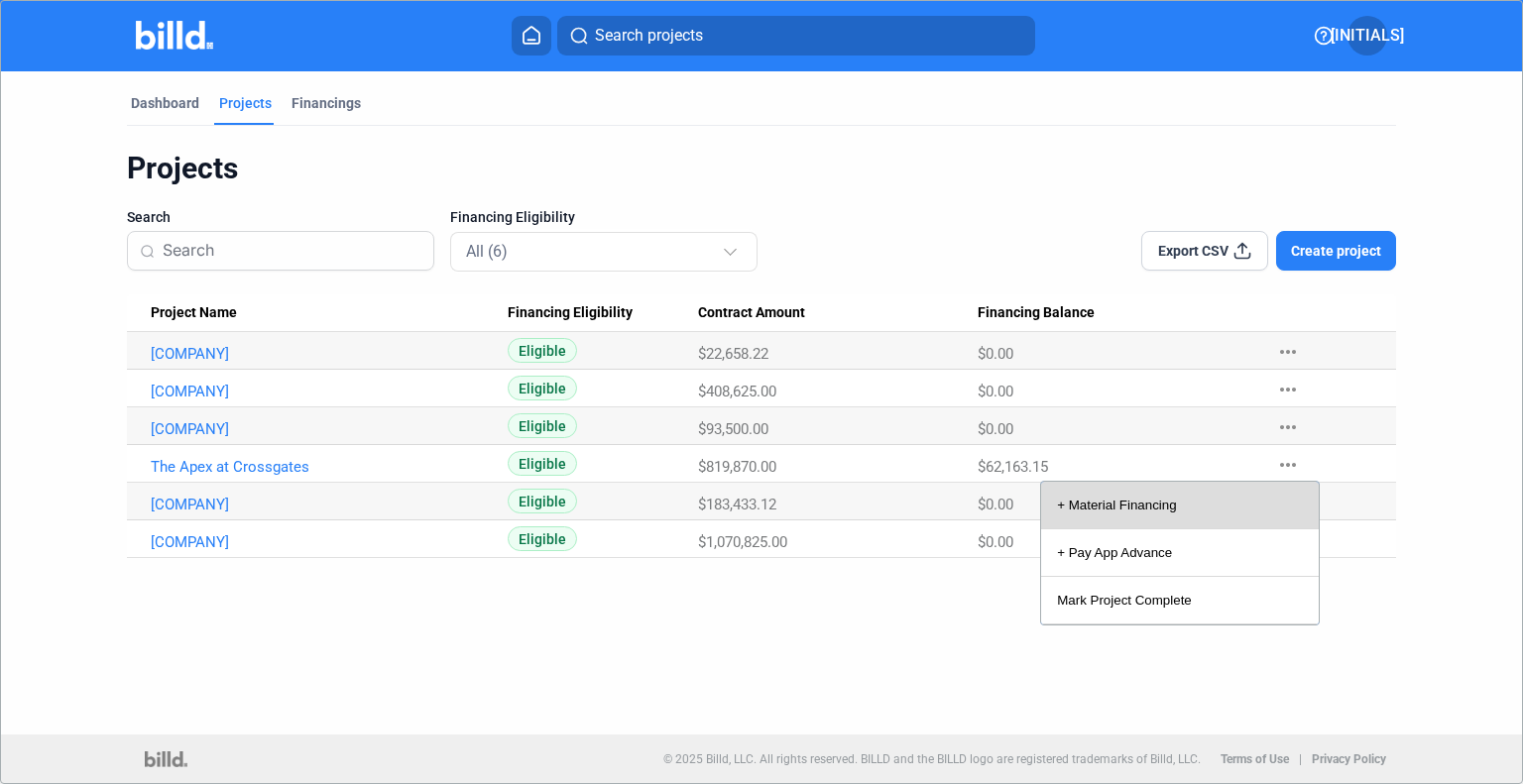 click on "+ Material Financing" at bounding box center (1180, 505) 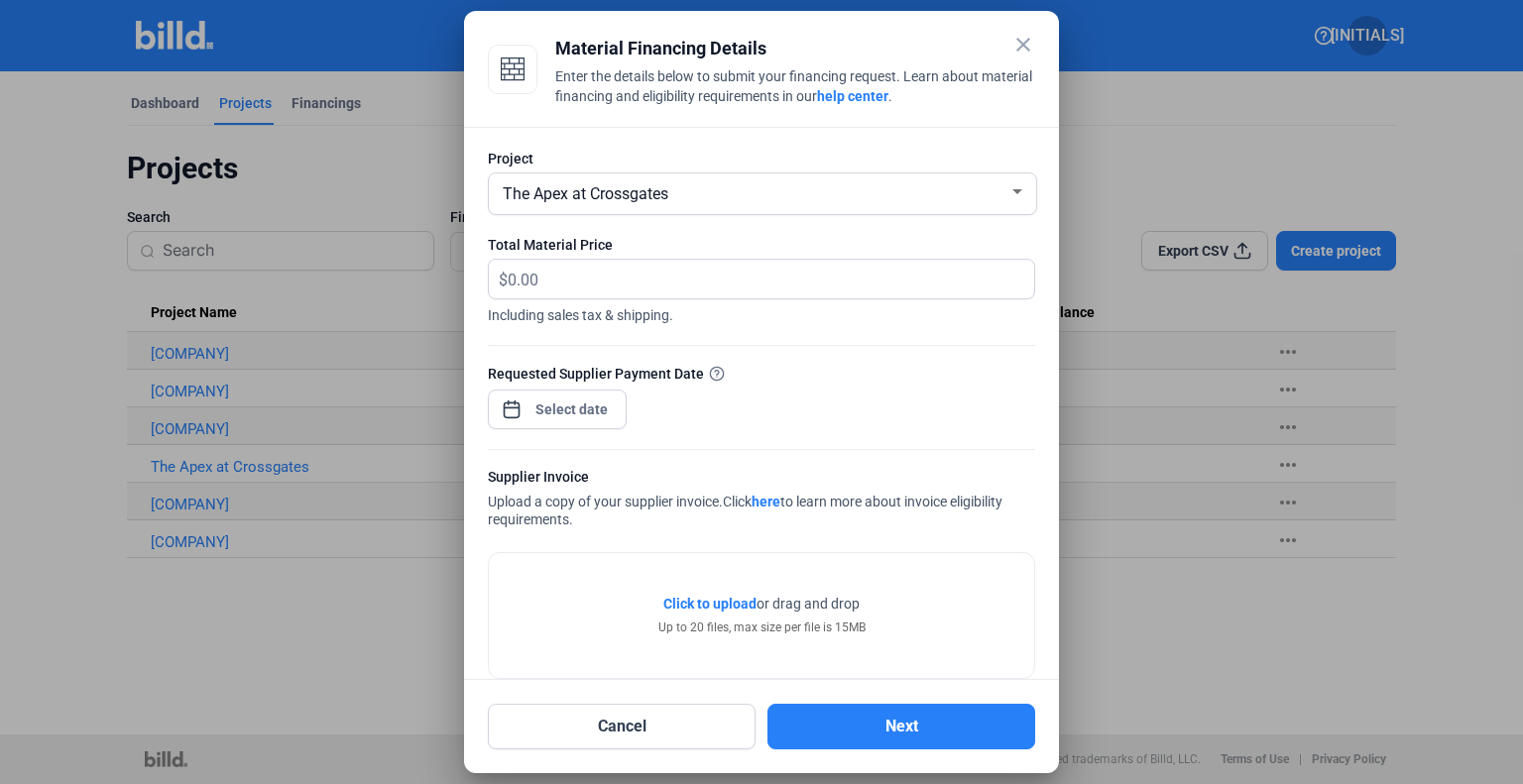 click on "close" at bounding box center [1023, 45] 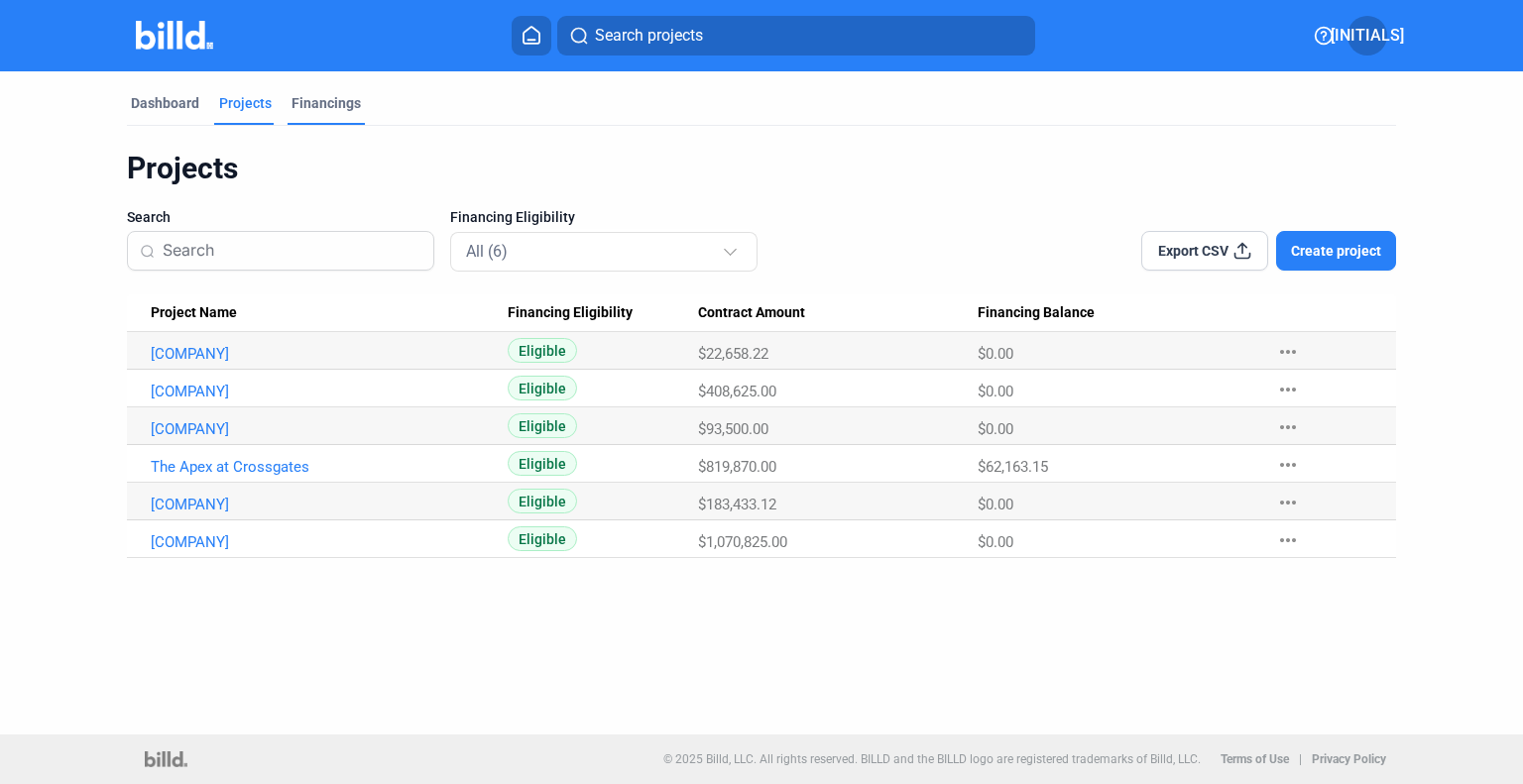 click on "Financings" at bounding box center [326, 103] 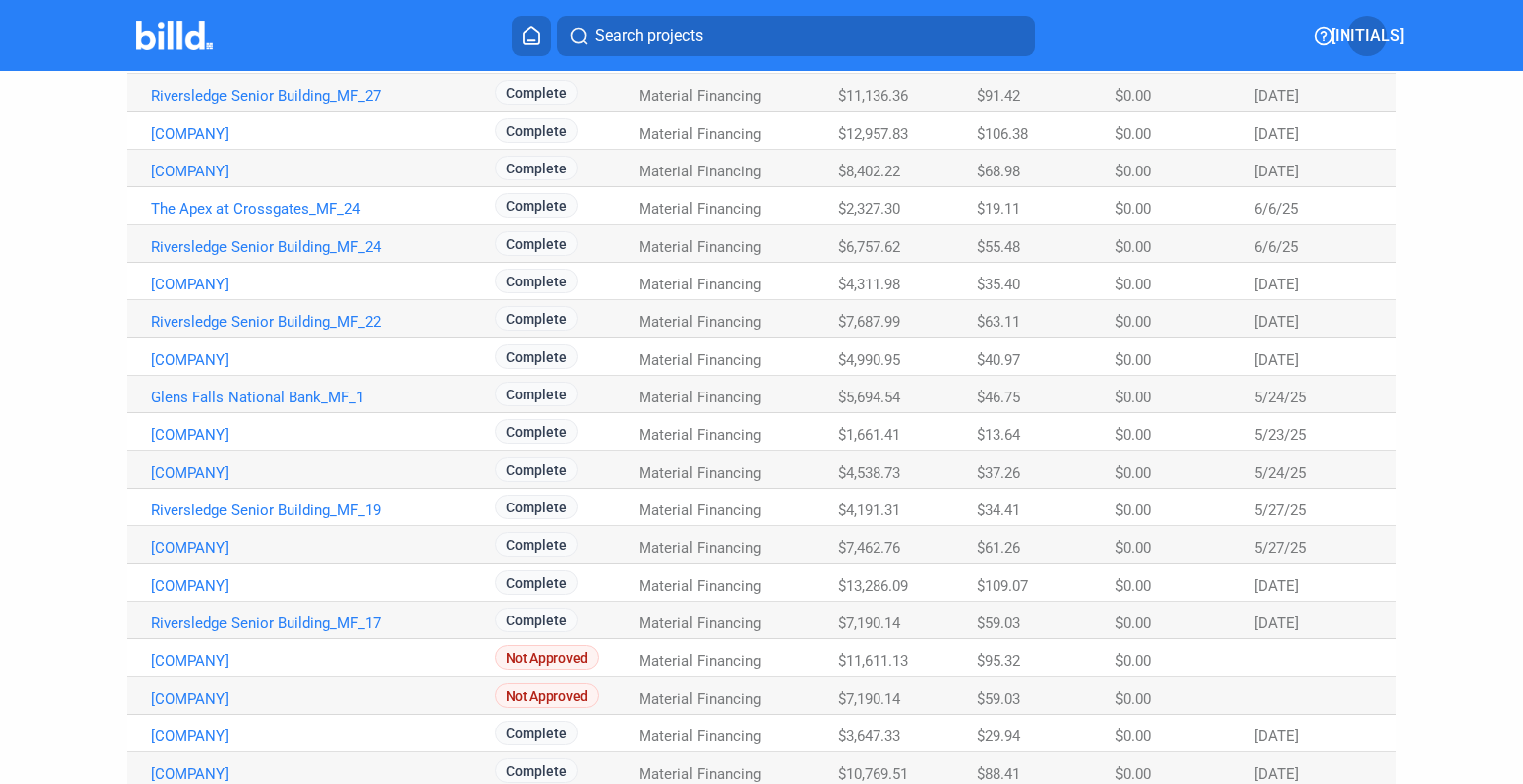 scroll, scrollTop: 0, scrollLeft: 0, axis: both 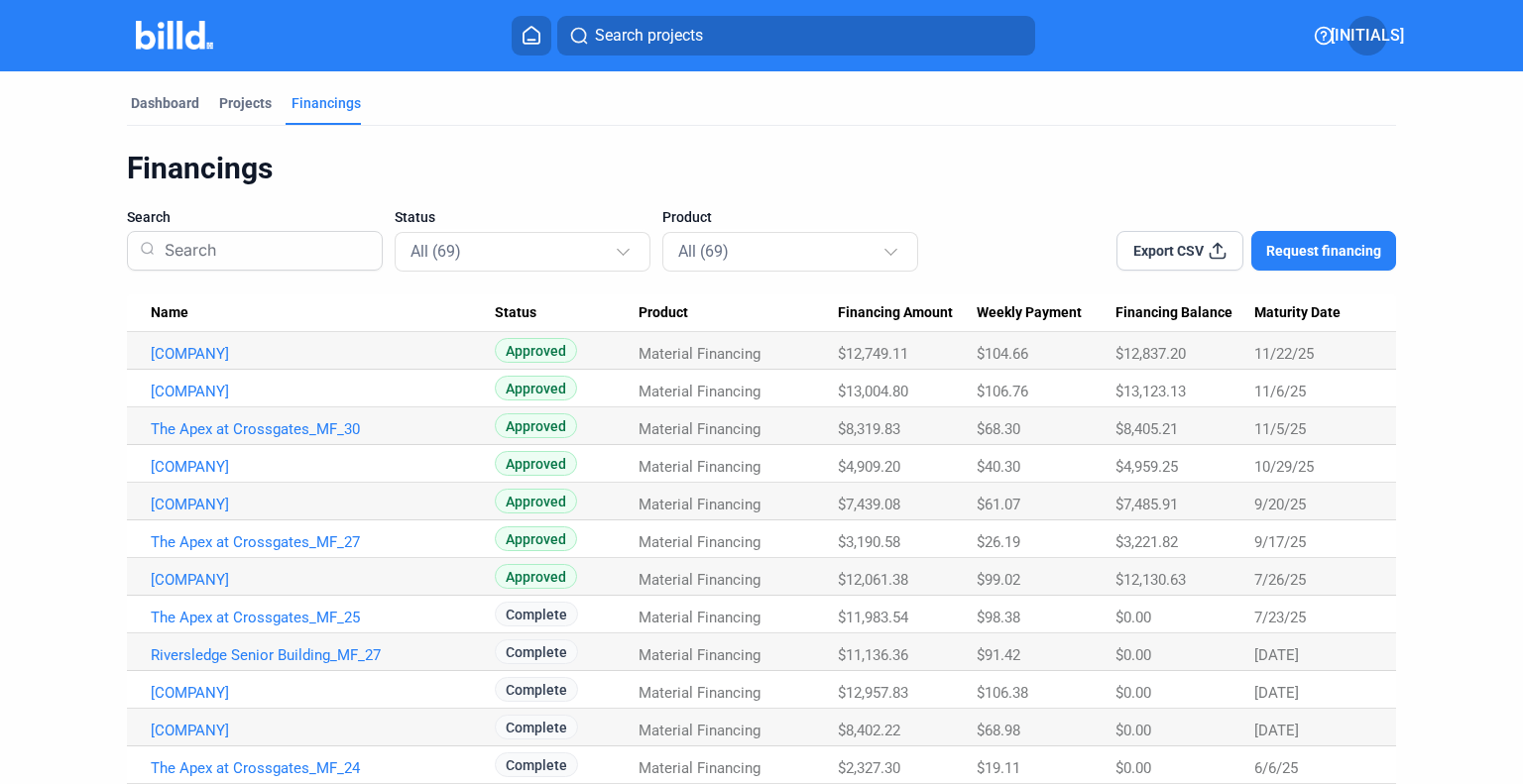 click 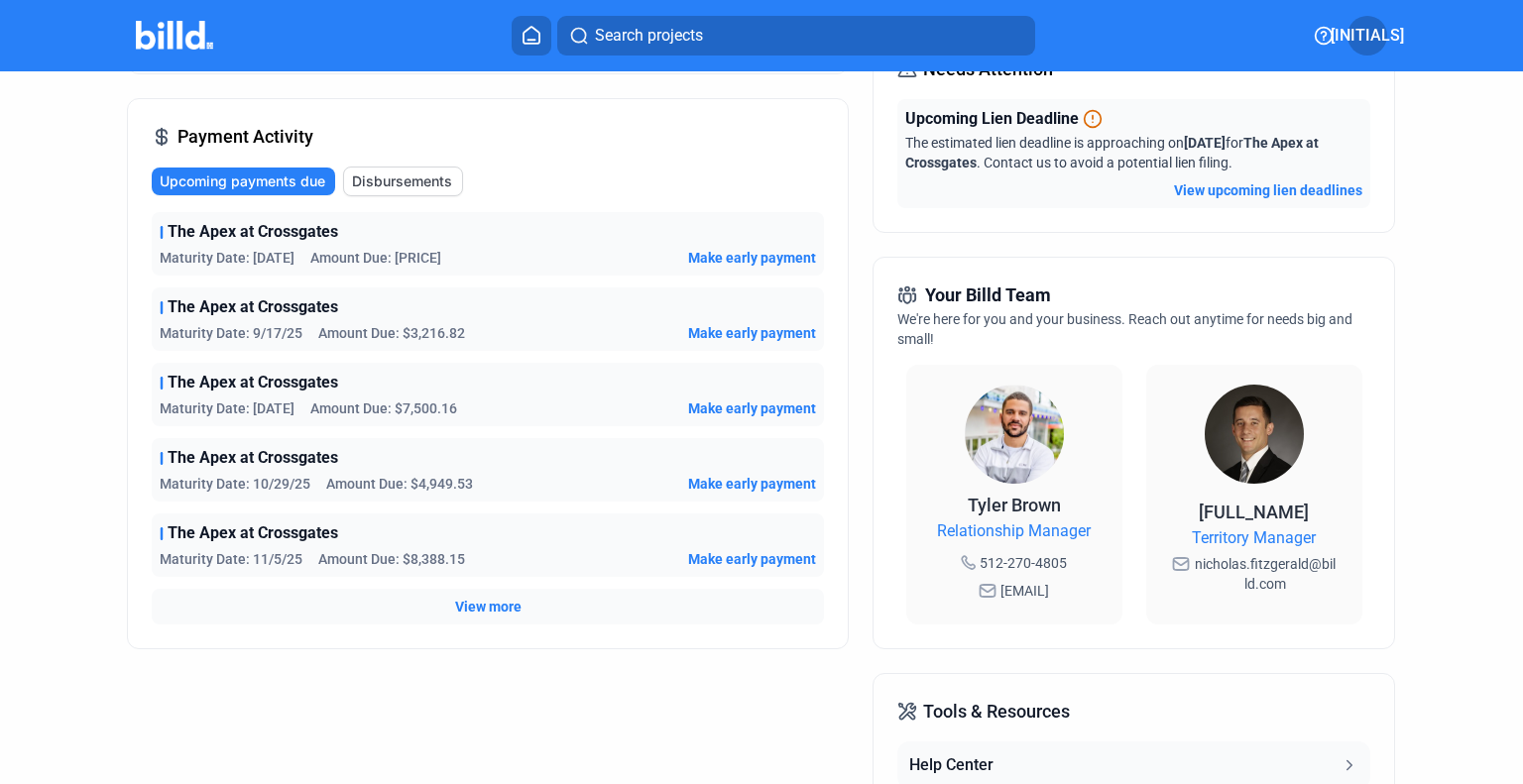 scroll, scrollTop: 0, scrollLeft: 0, axis: both 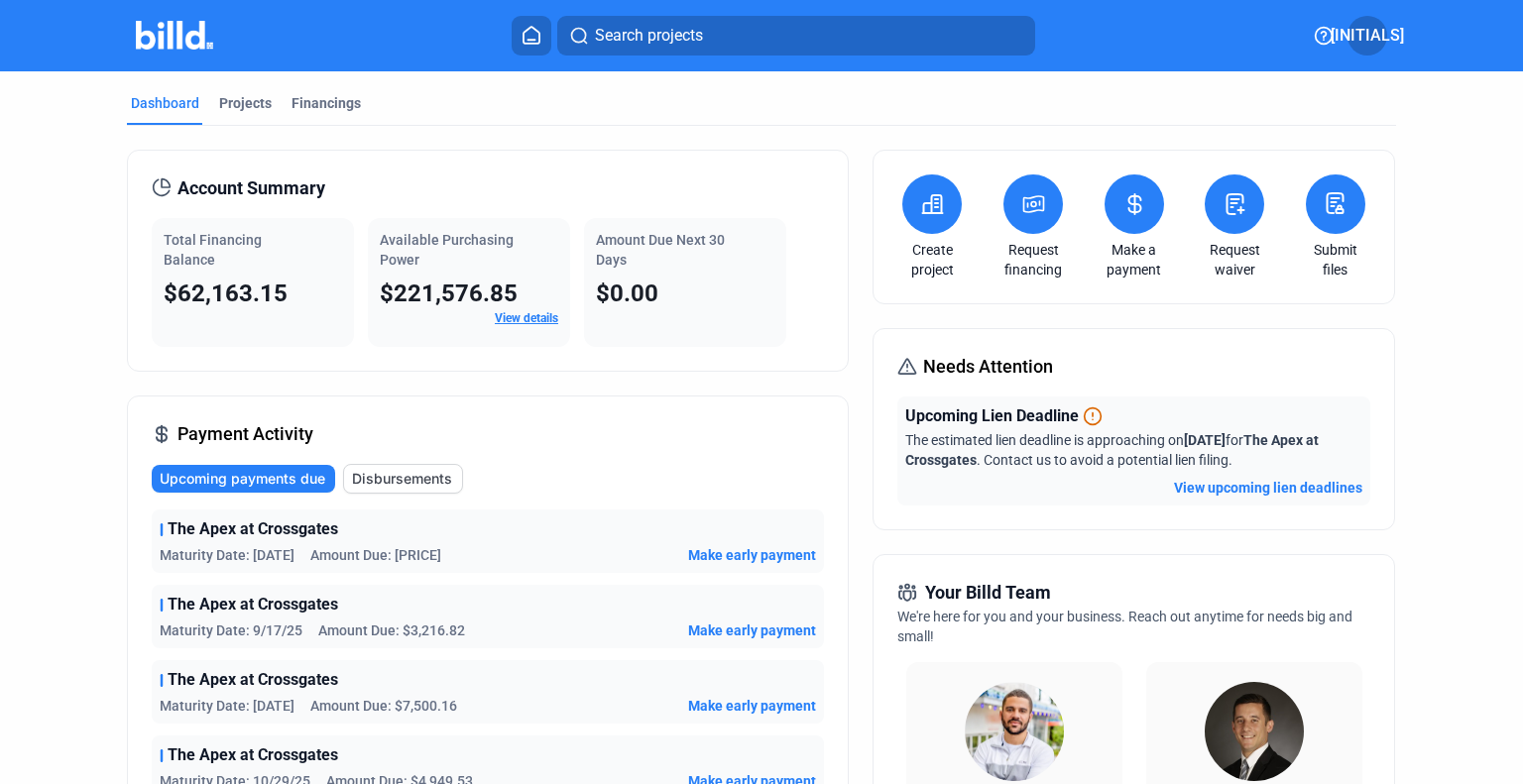 click on "View details" at bounding box center [527, 318] 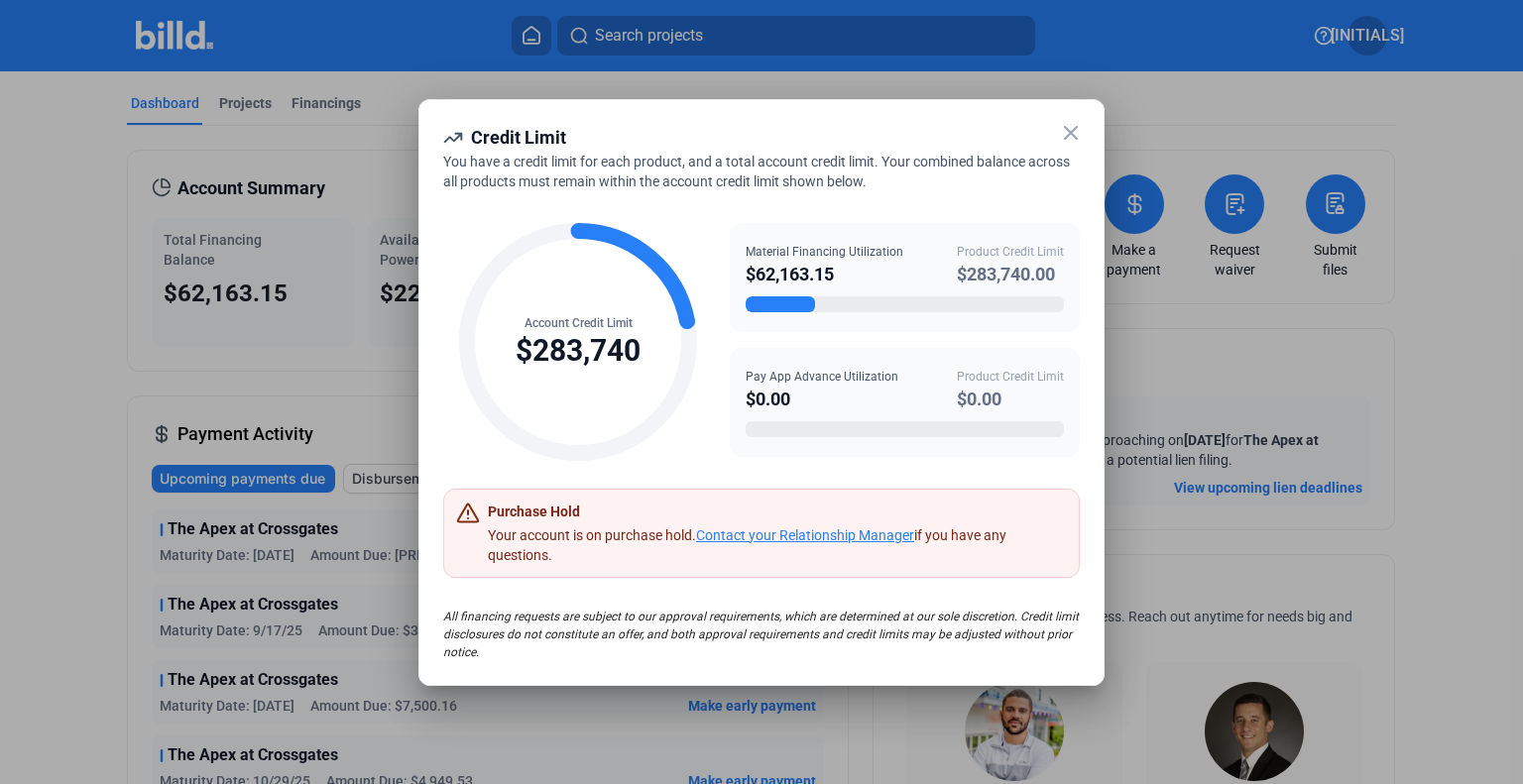 click 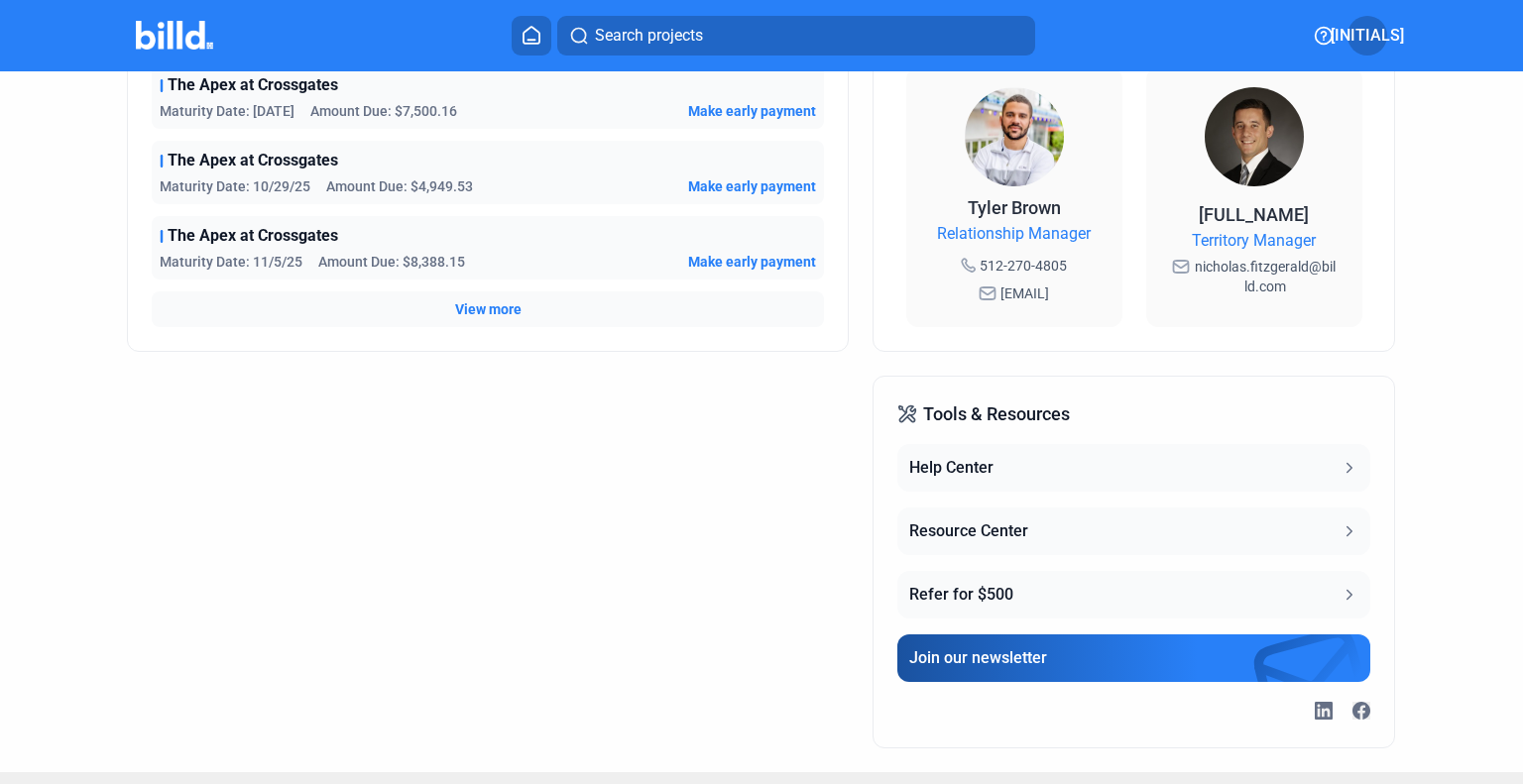 scroll, scrollTop: 0, scrollLeft: 0, axis: both 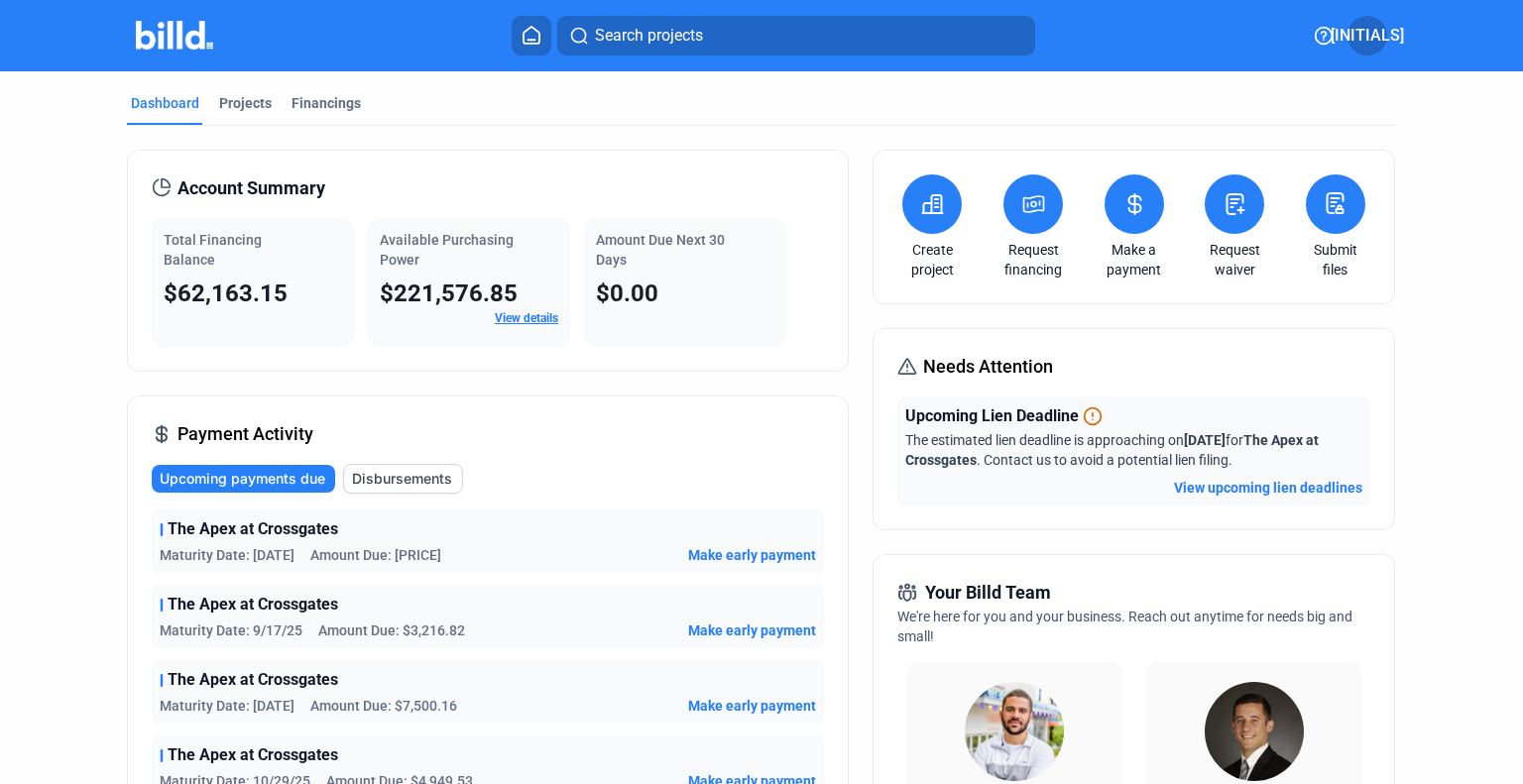 click on "Disbursements" 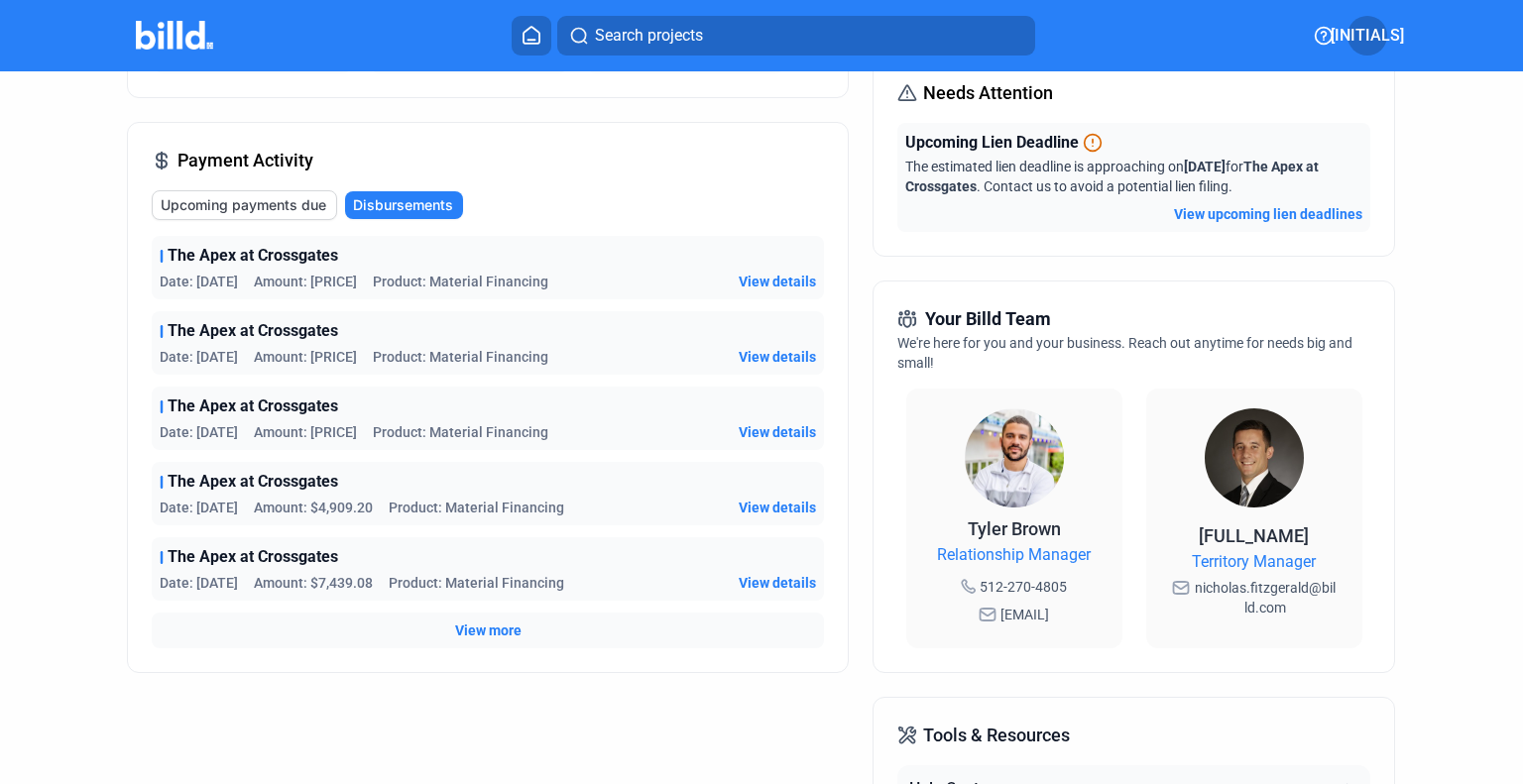 scroll, scrollTop: 297, scrollLeft: 0, axis: vertical 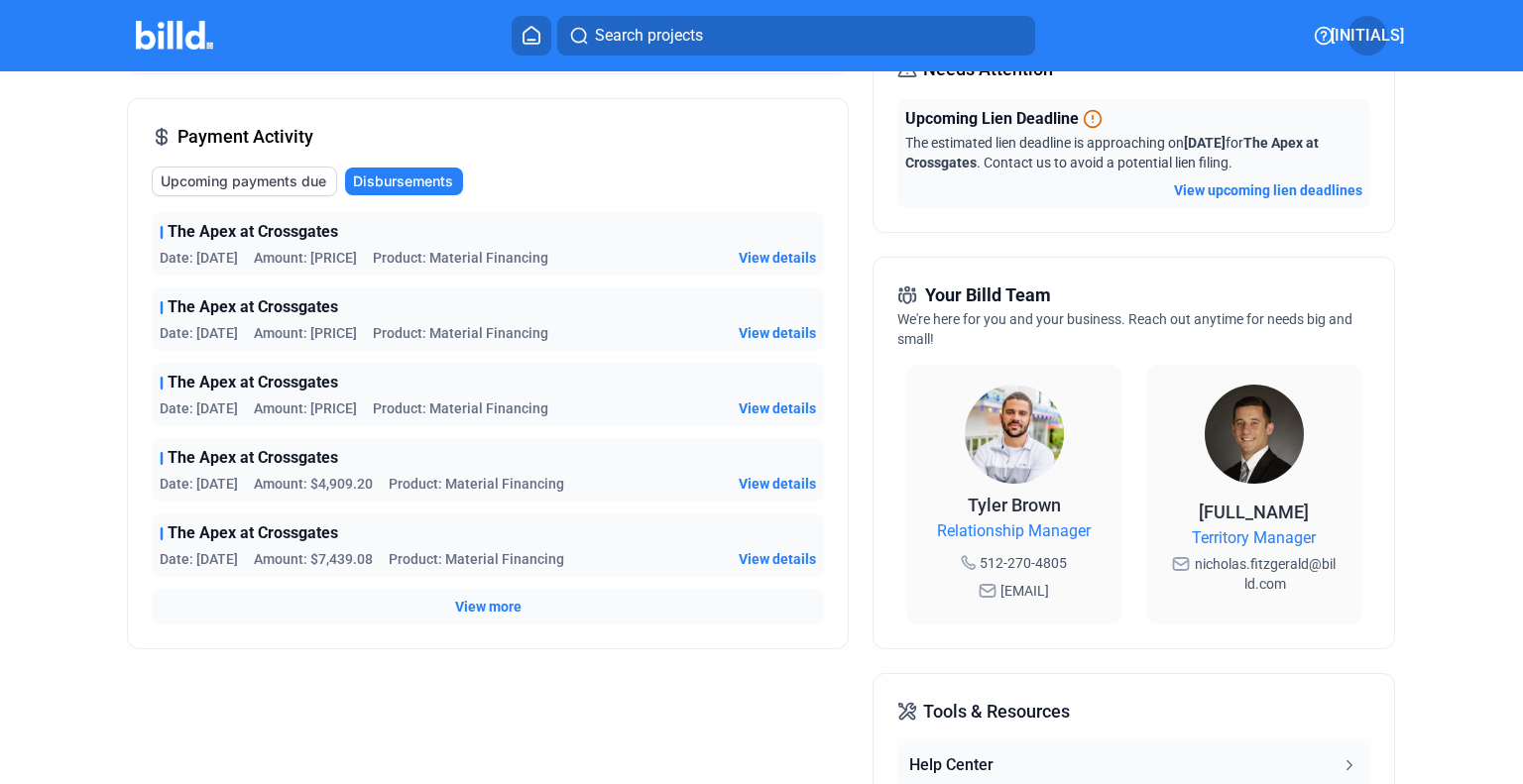 click on "View details" 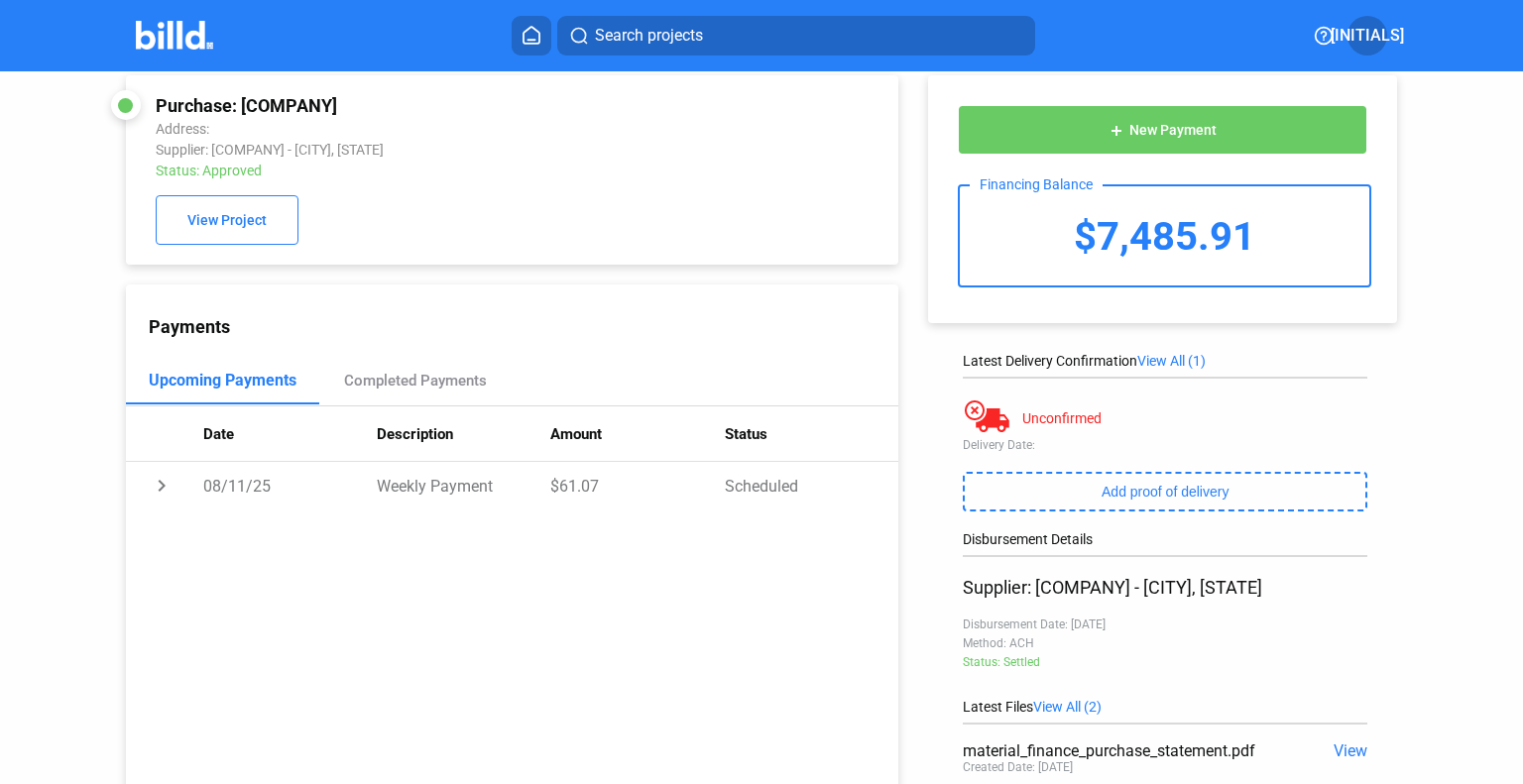 scroll, scrollTop: 0, scrollLeft: 0, axis: both 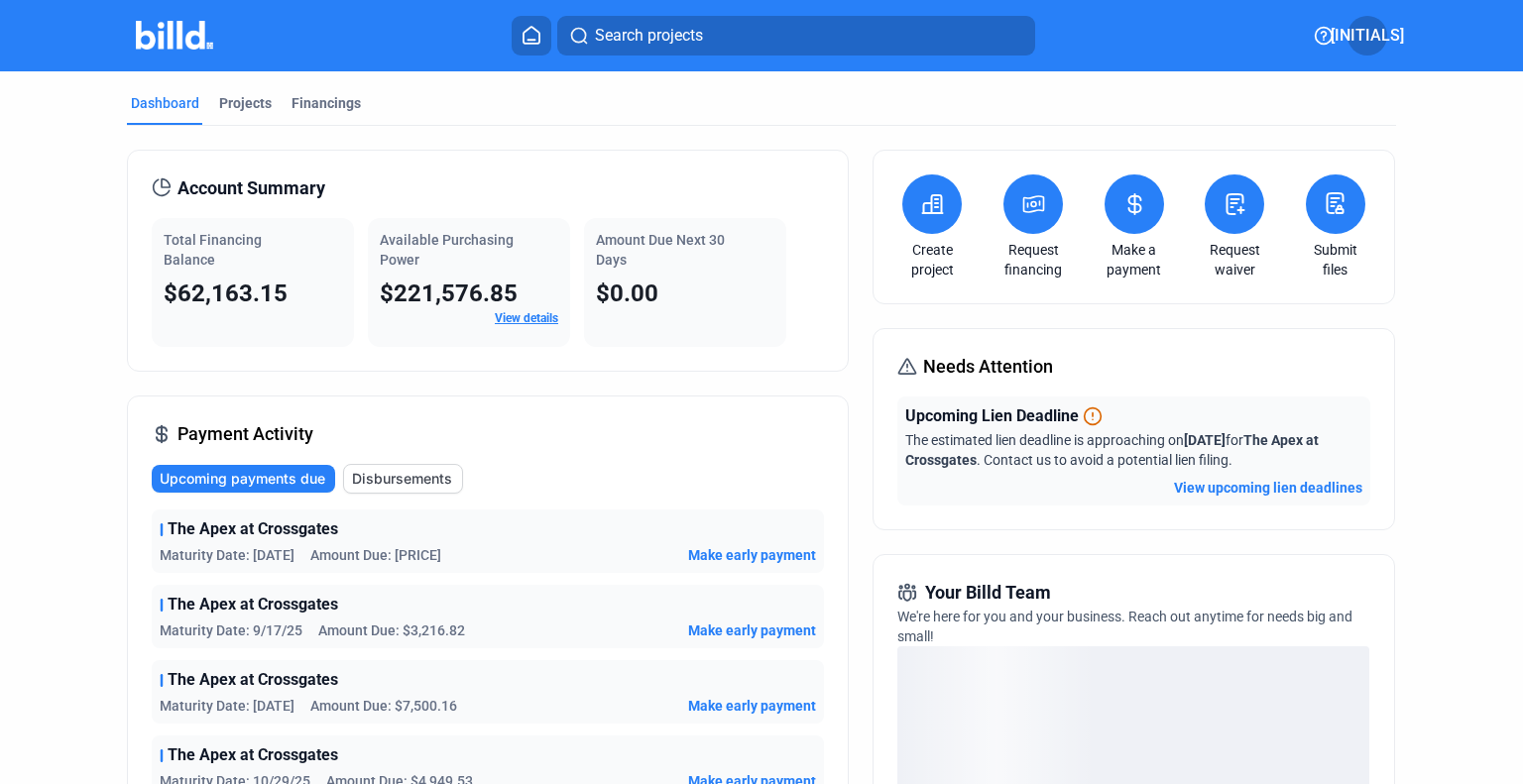 click on "Disbursements" 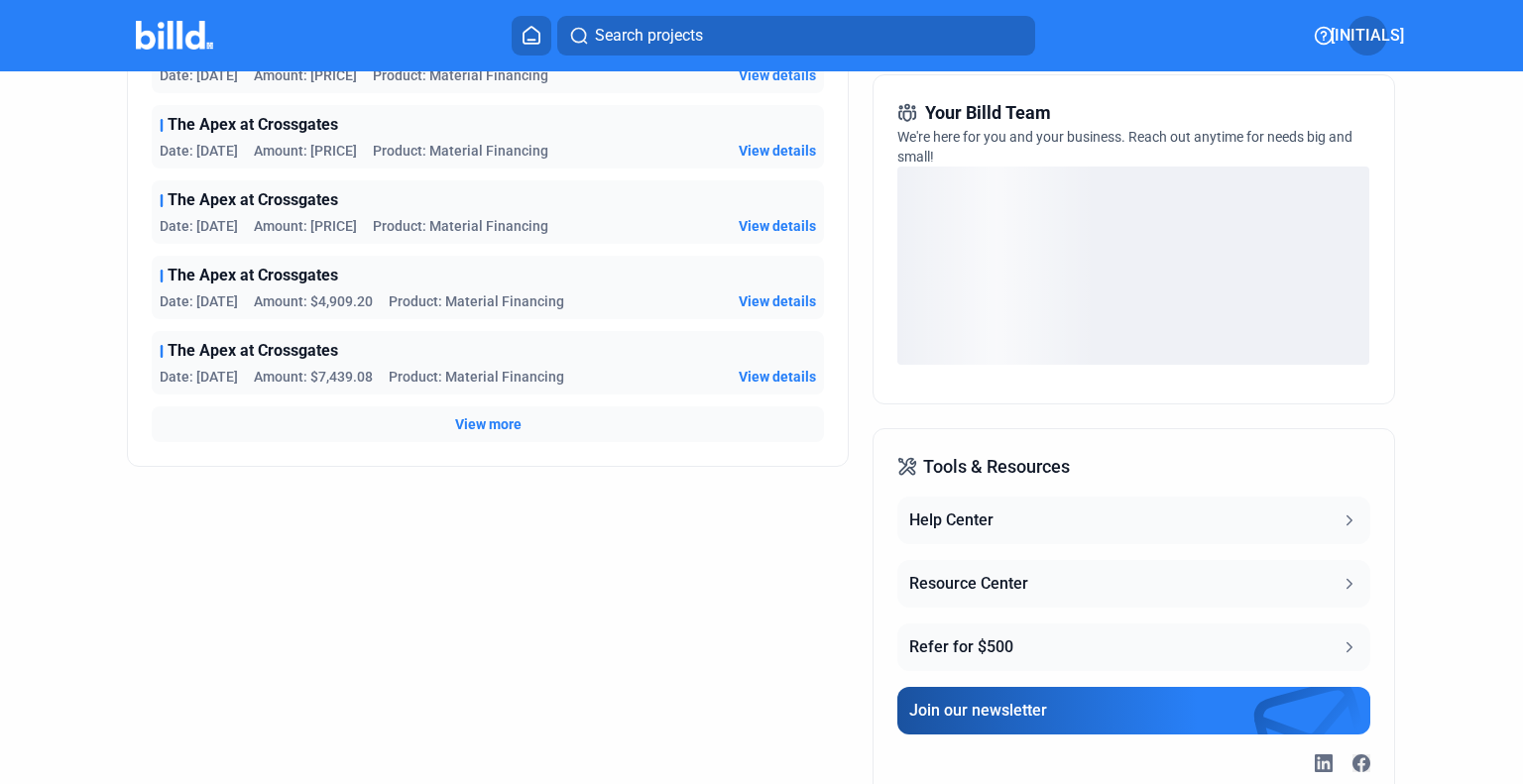 scroll, scrollTop: 496, scrollLeft: 0, axis: vertical 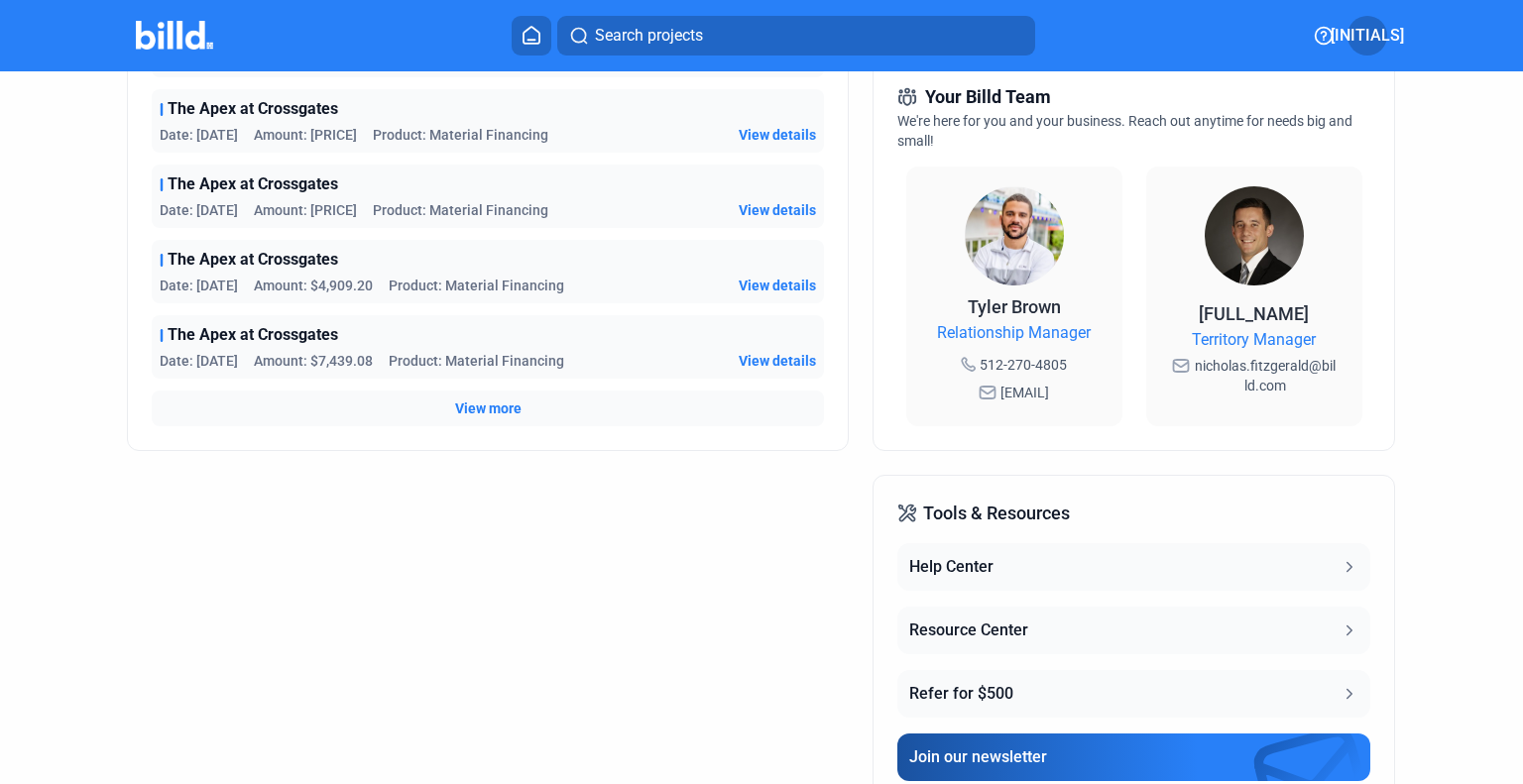 click on "View details" 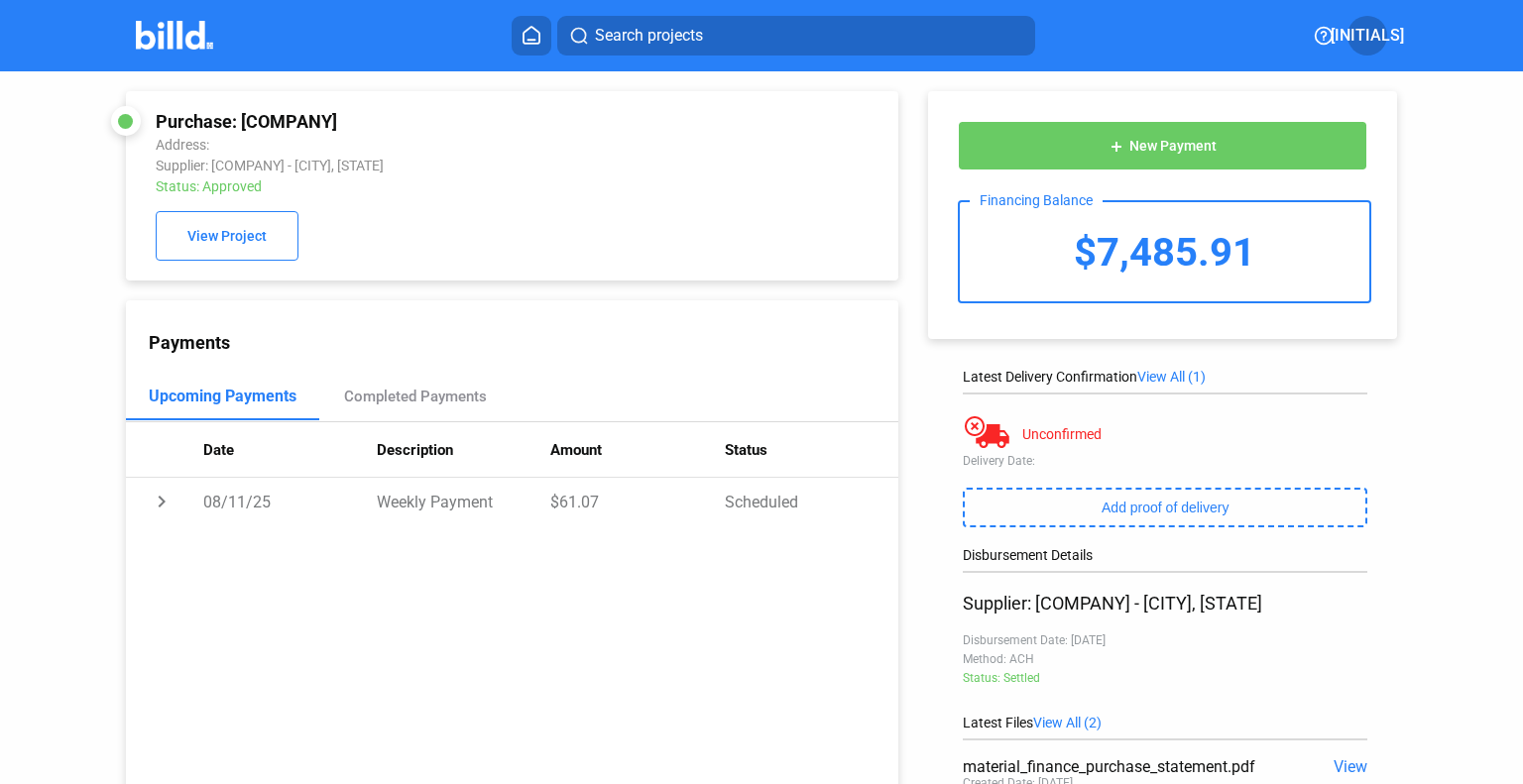 scroll, scrollTop: 0, scrollLeft: 0, axis: both 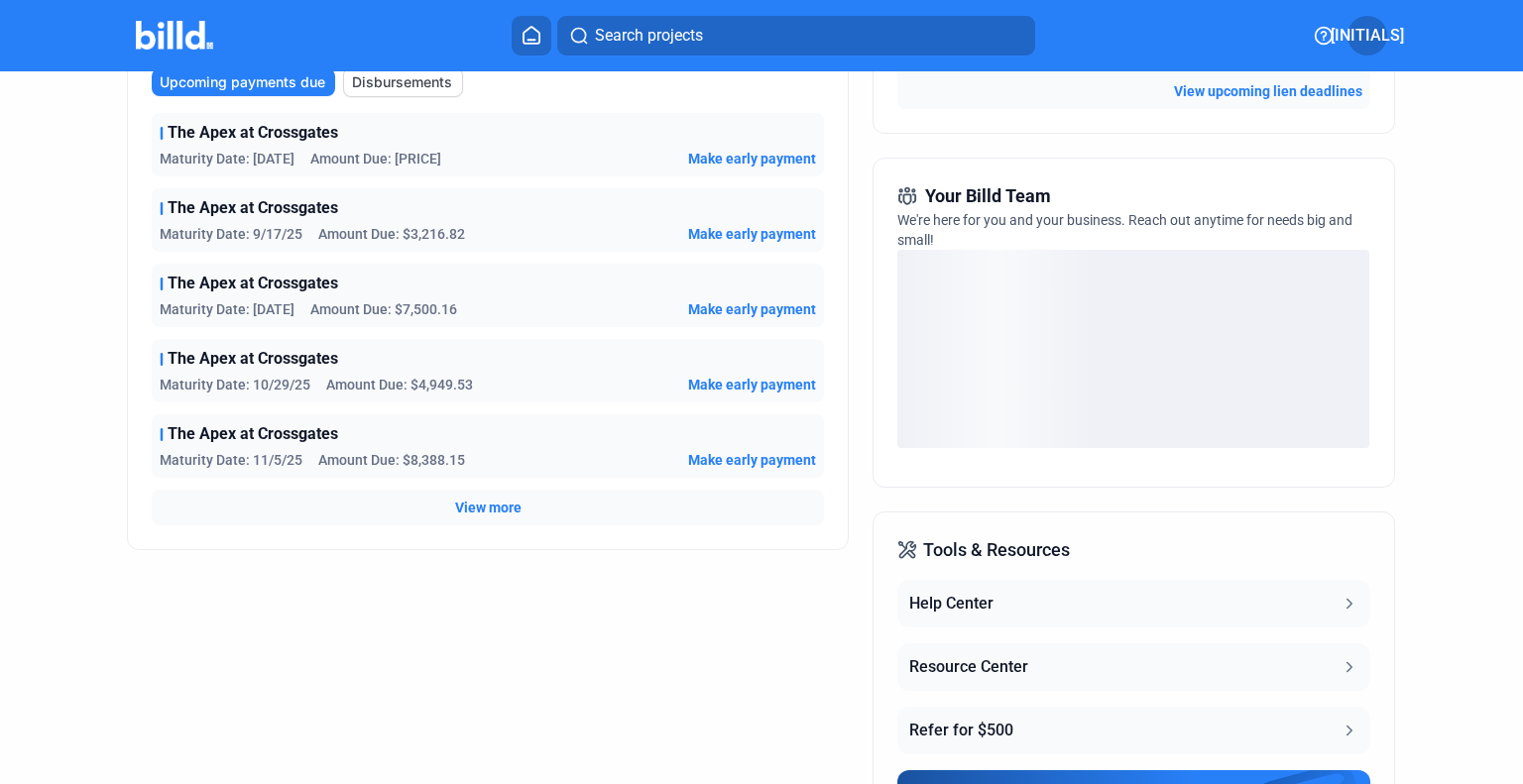 click on "Disbursements" 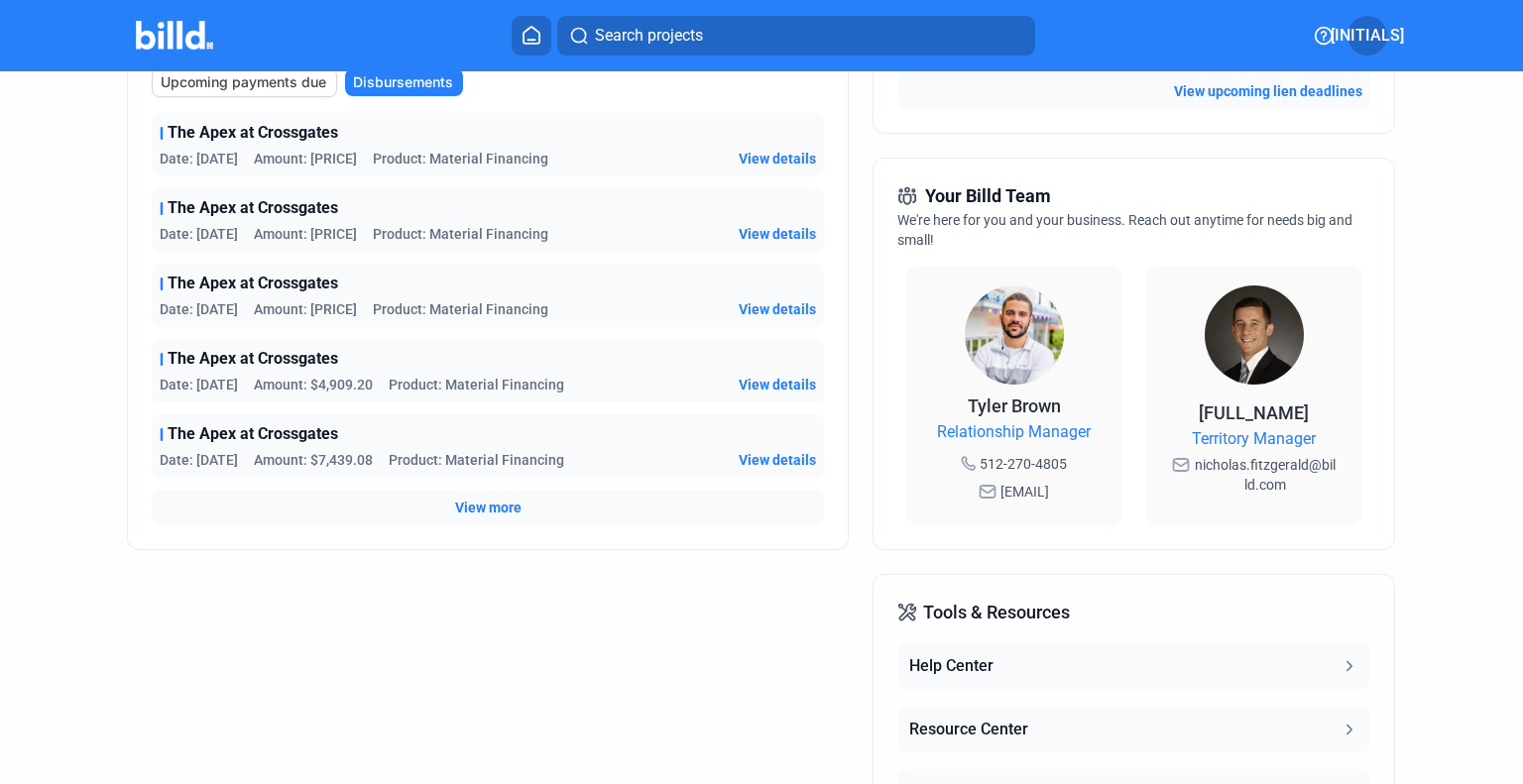 click on "View details" 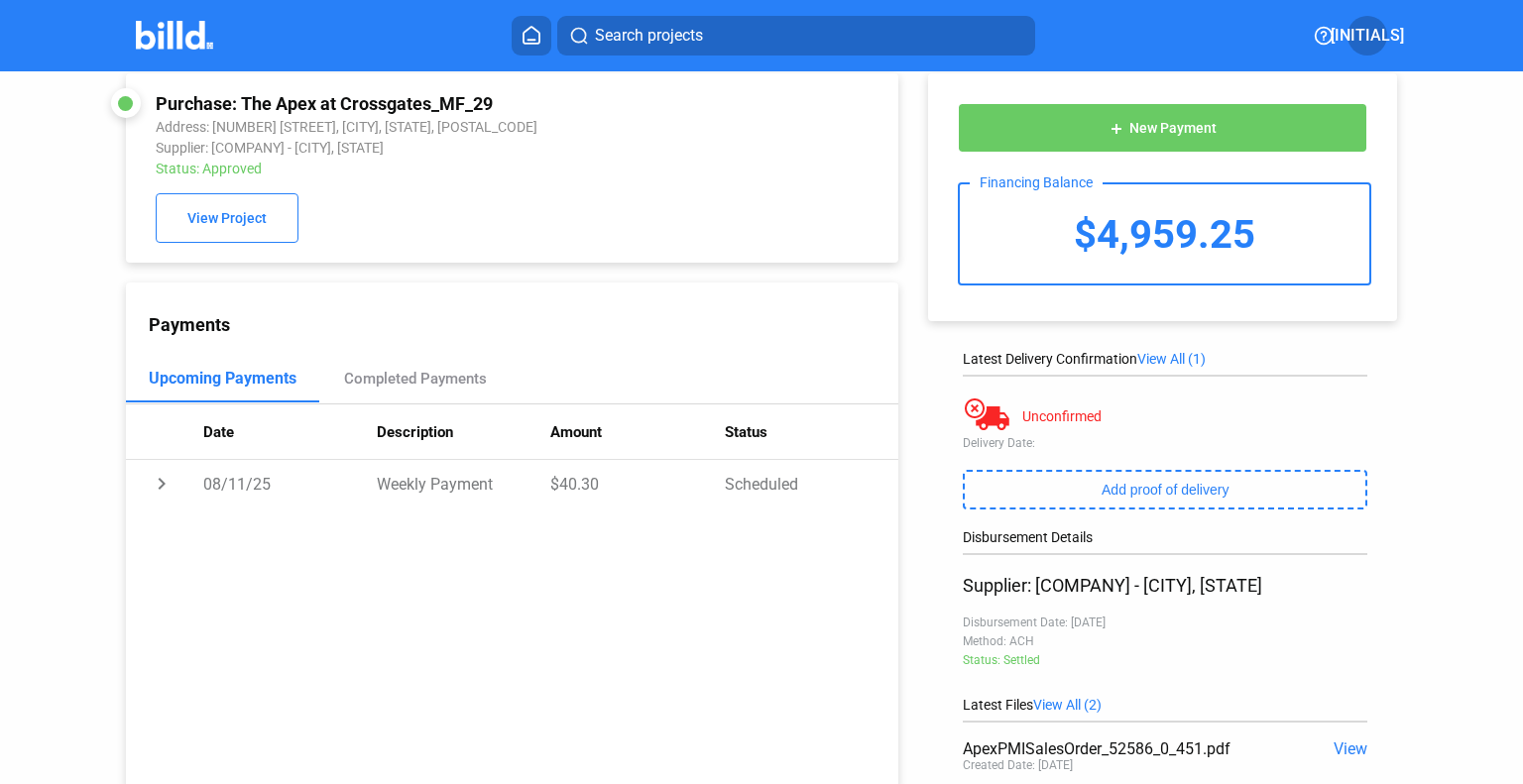 scroll, scrollTop: 0, scrollLeft: 0, axis: both 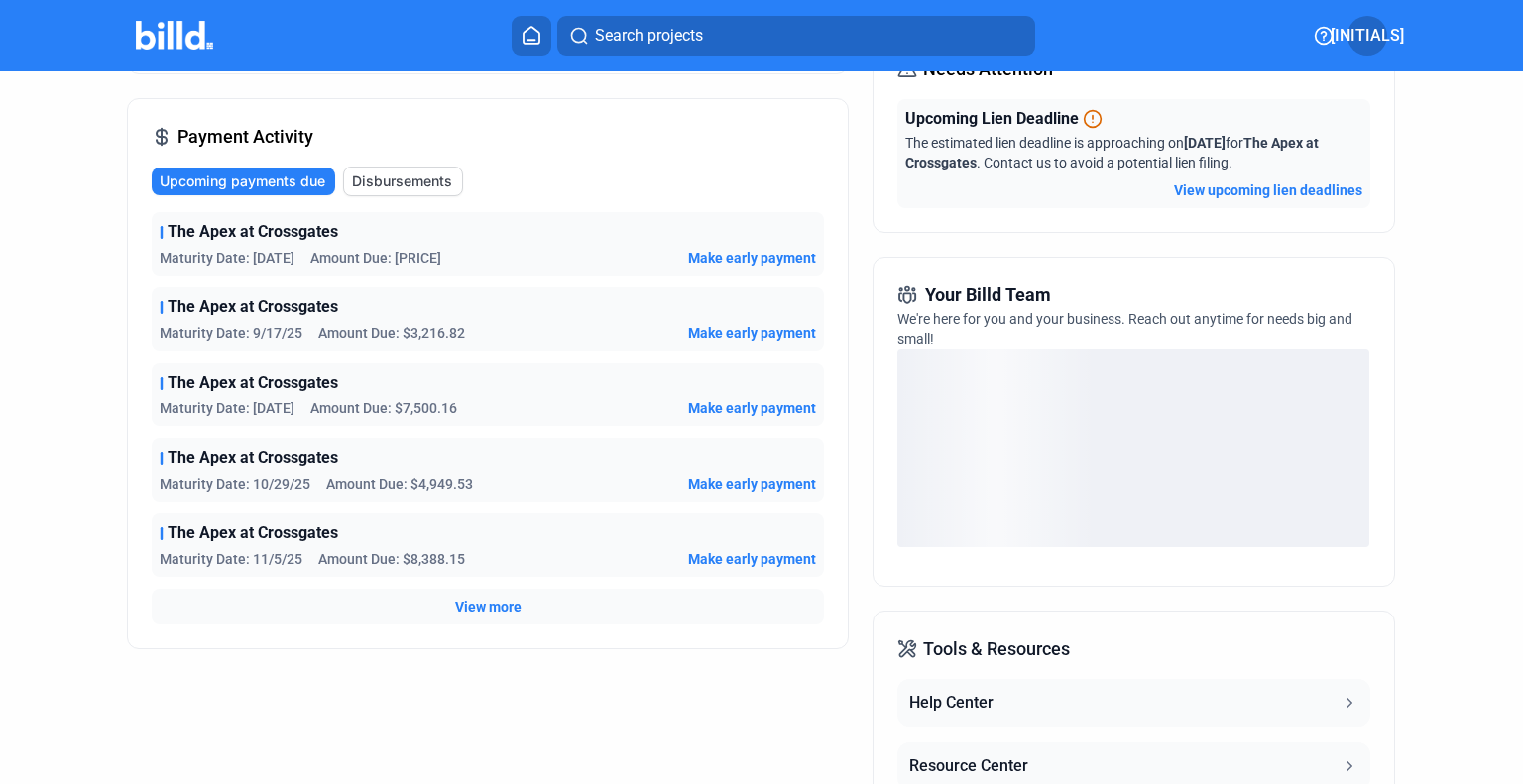 click on "Disbursements" 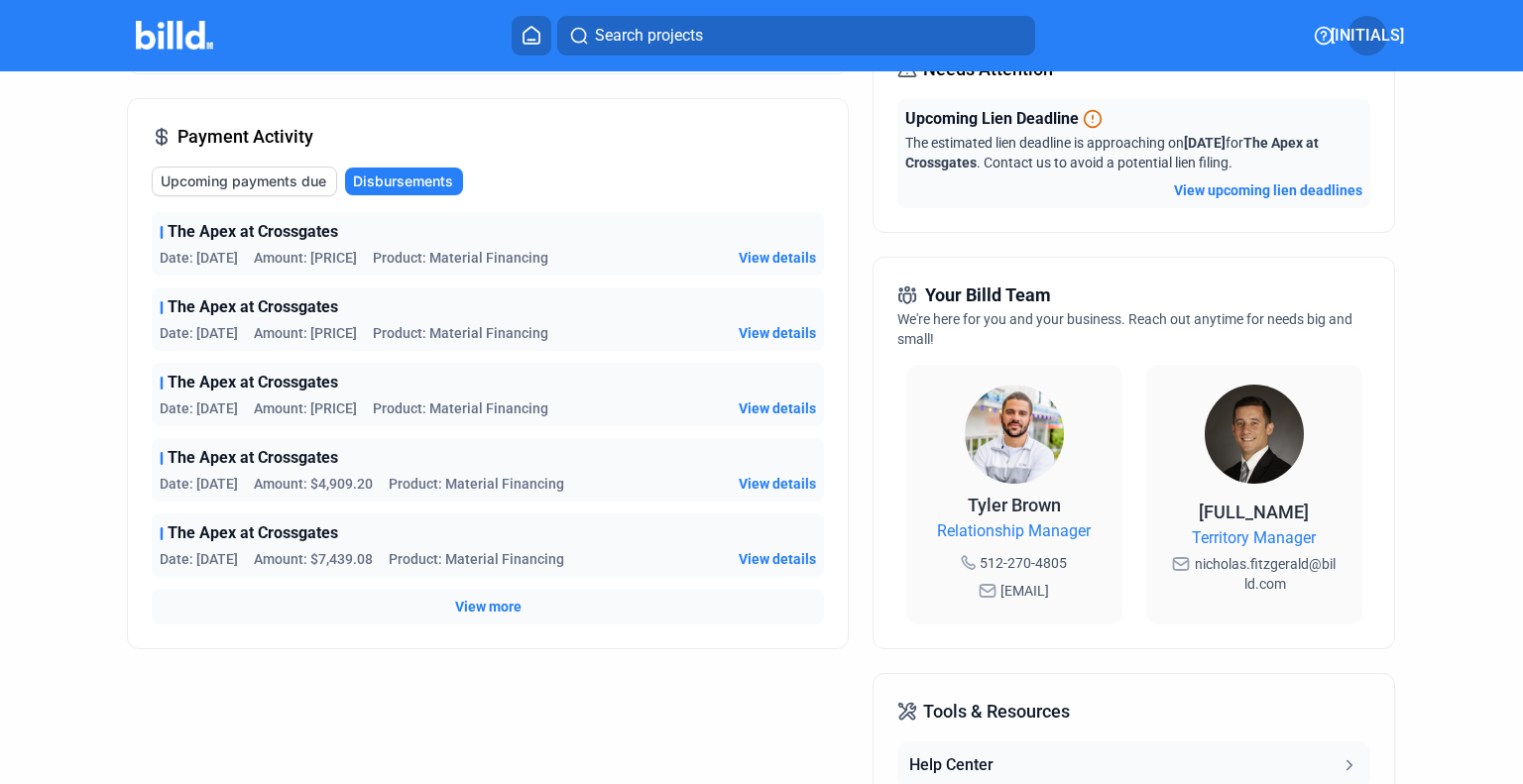 click on "View details" 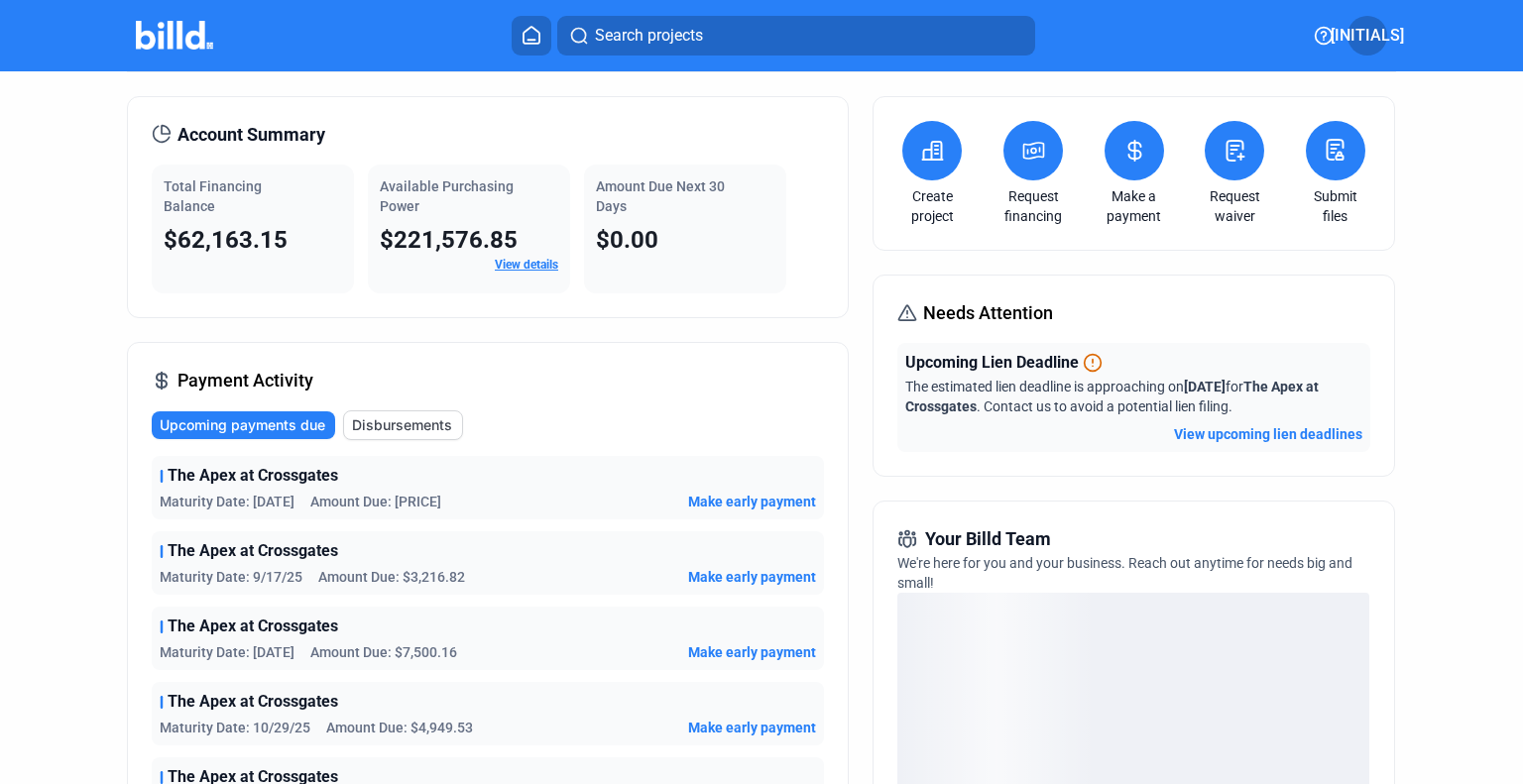 click on "Disbursements" 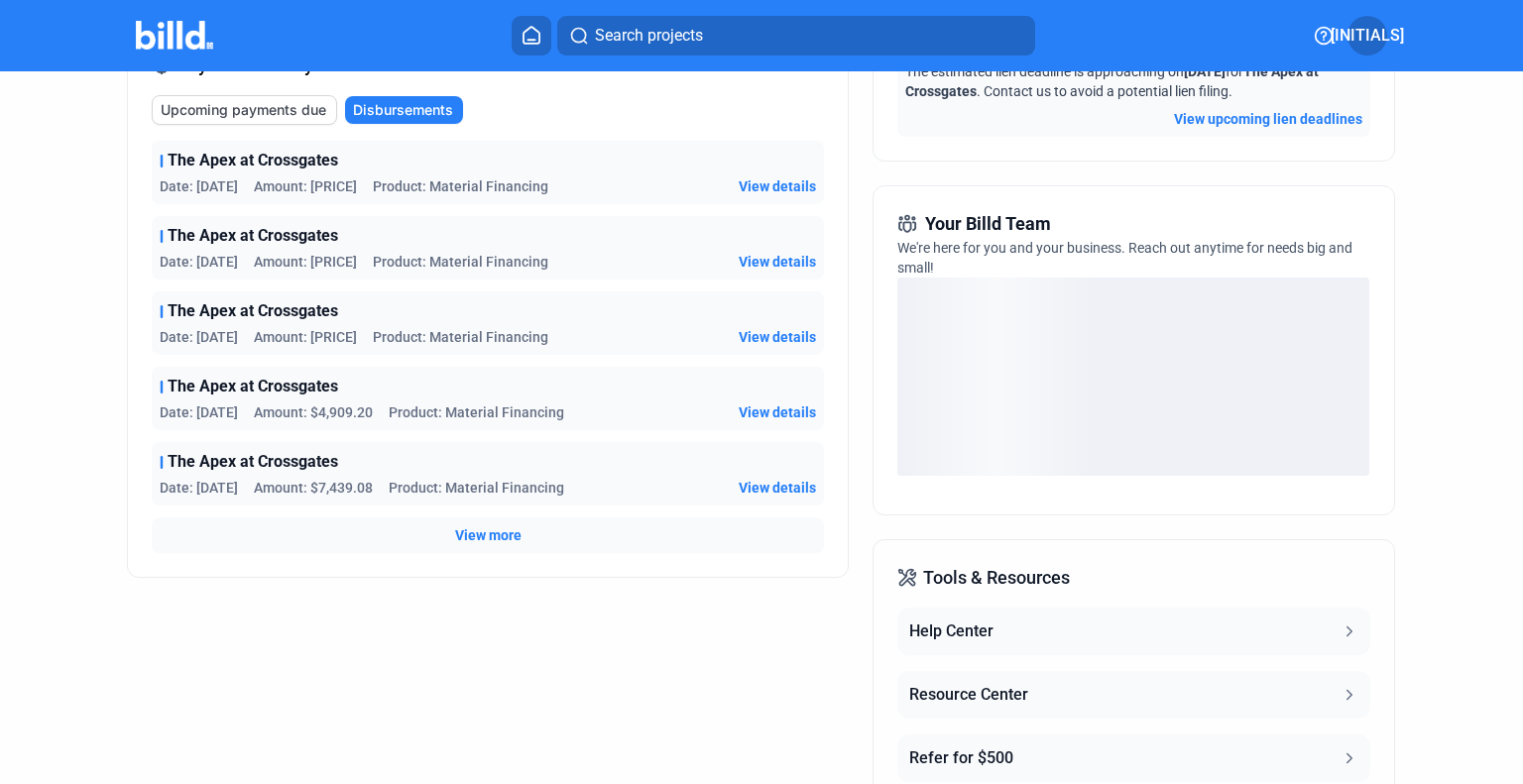 scroll, scrollTop: 252, scrollLeft: 0, axis: vertical 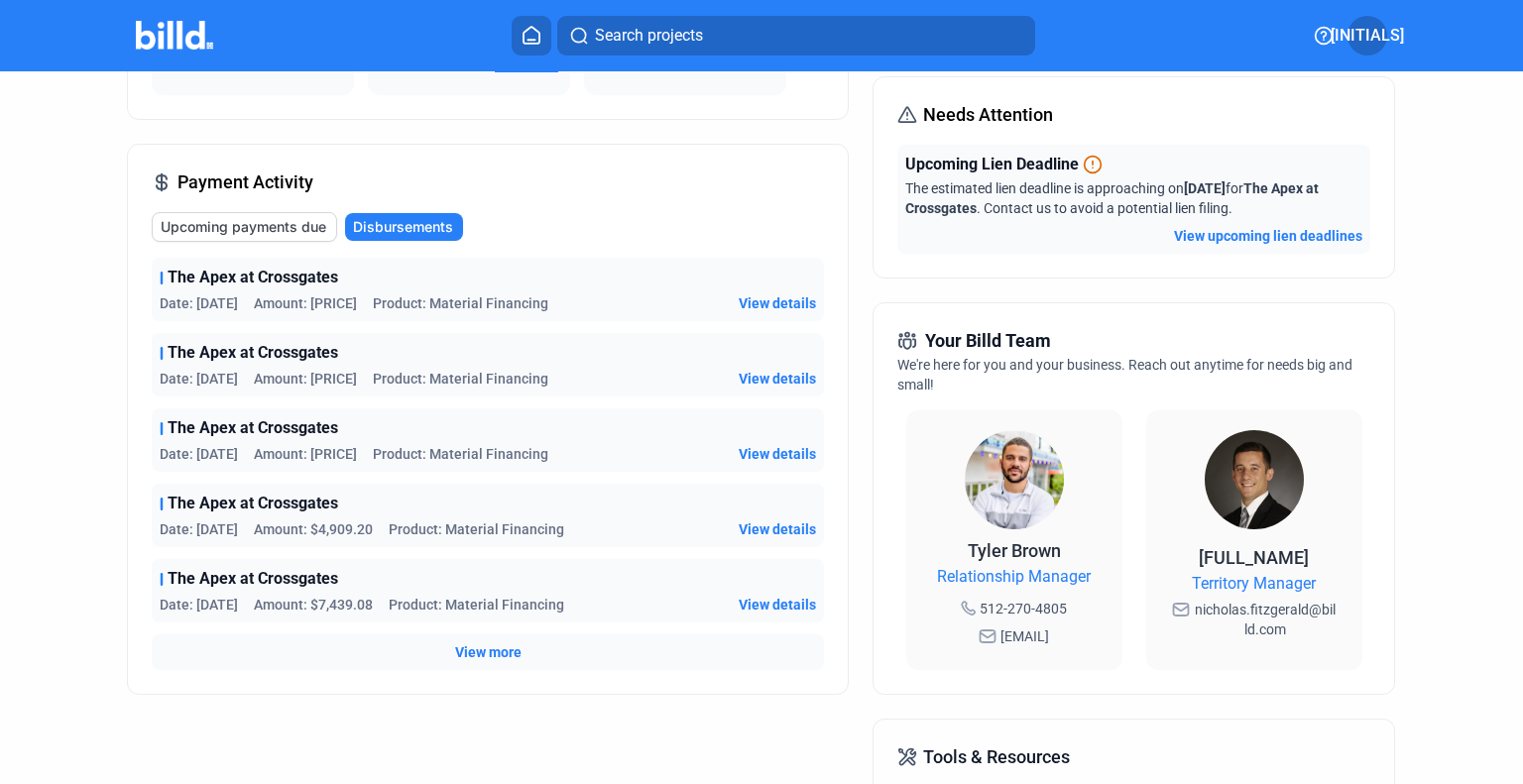 click on "View details" 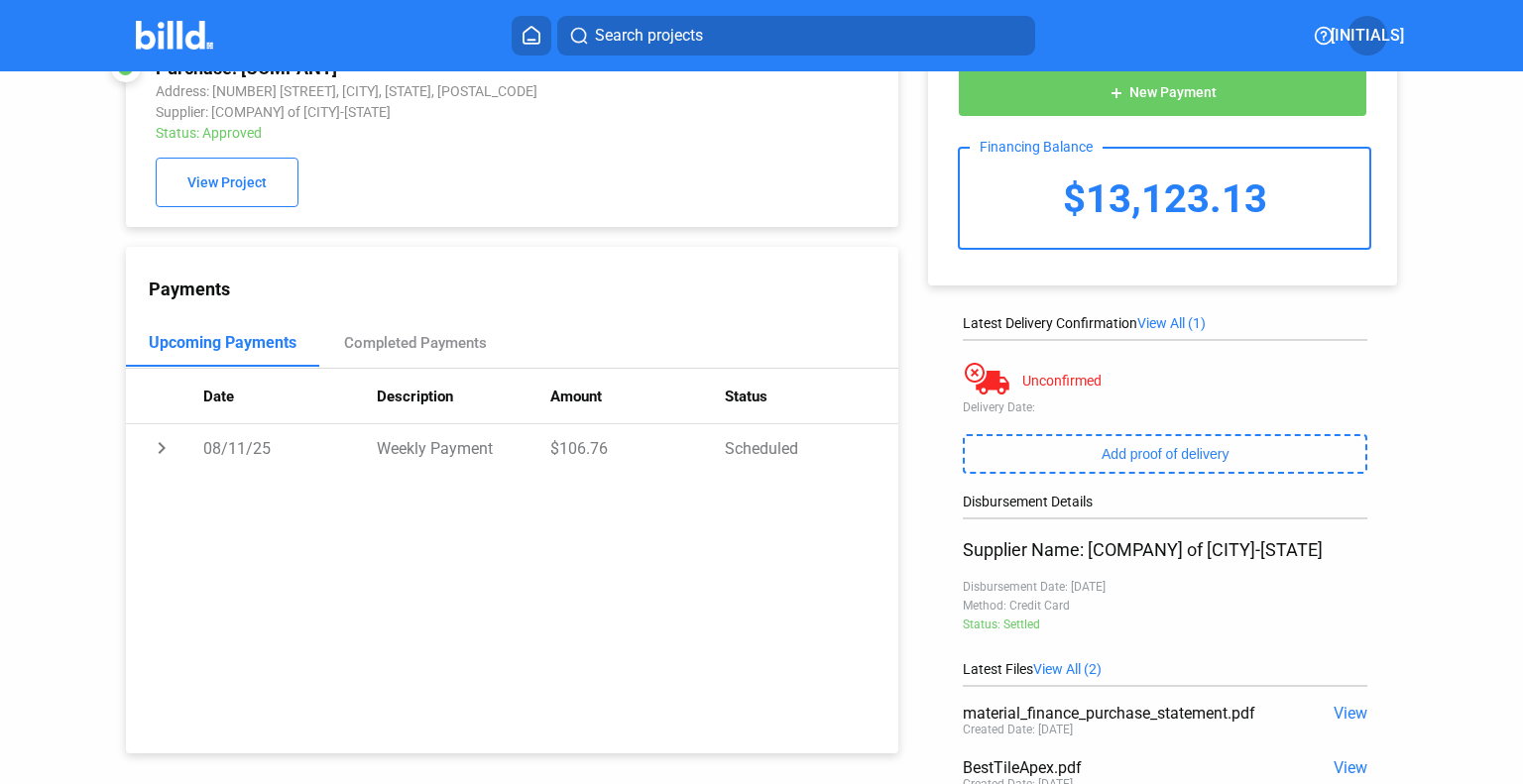 scroll, scrollTop: 0, scrollLeft: 0, axis: both 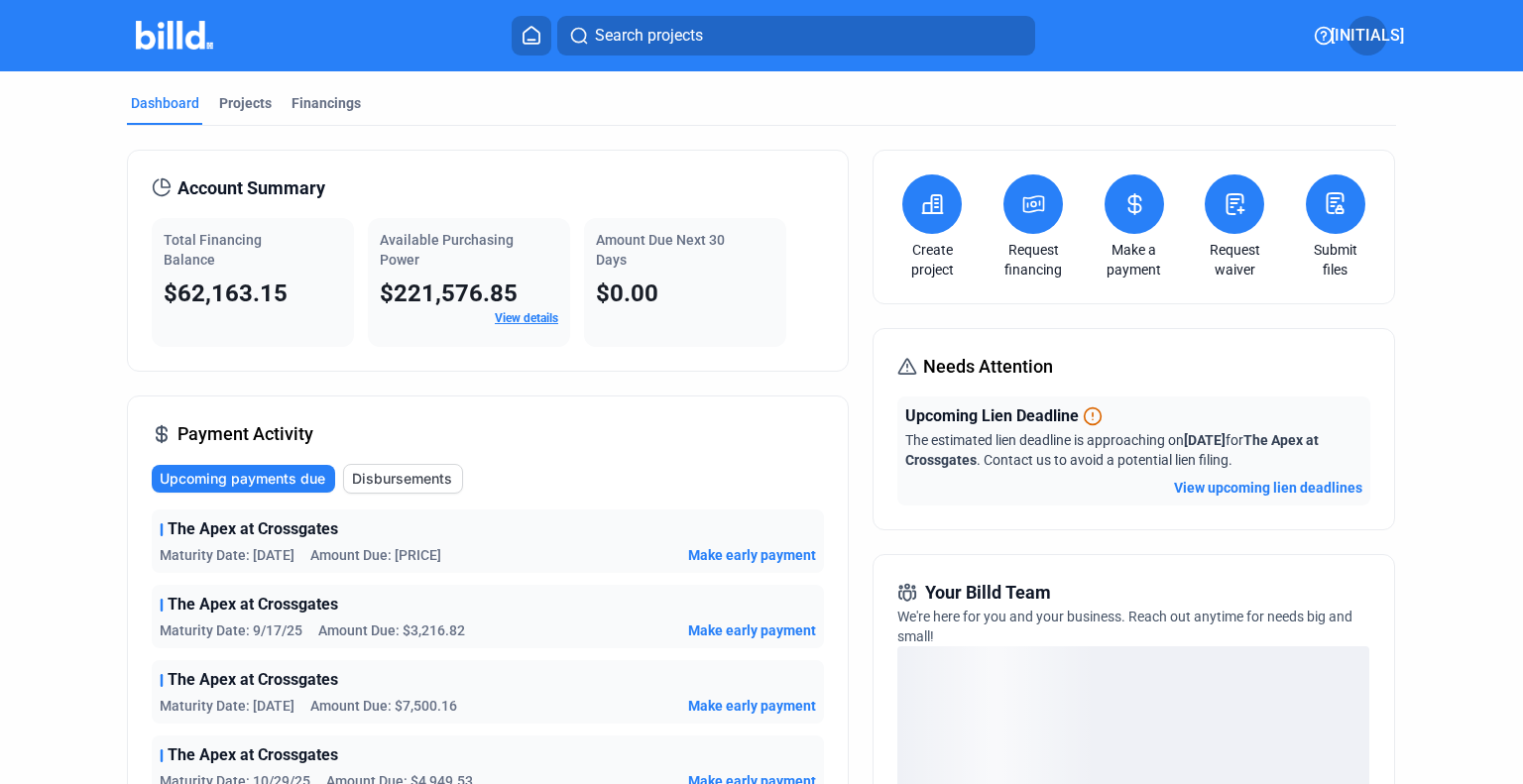 click on "Disbursements" 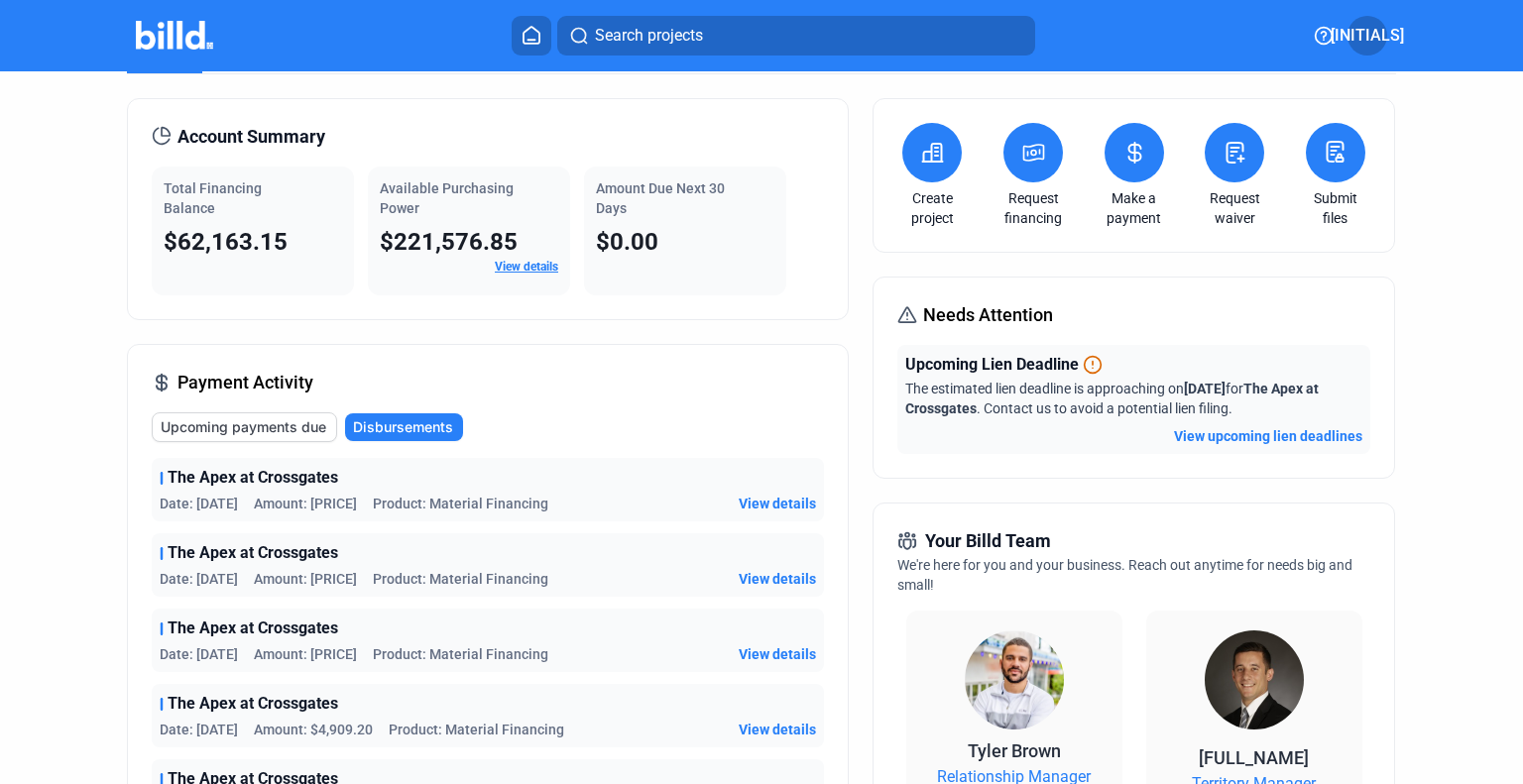 scroll, scrollTop: 99, scrollLeft: 0, axis: vertical 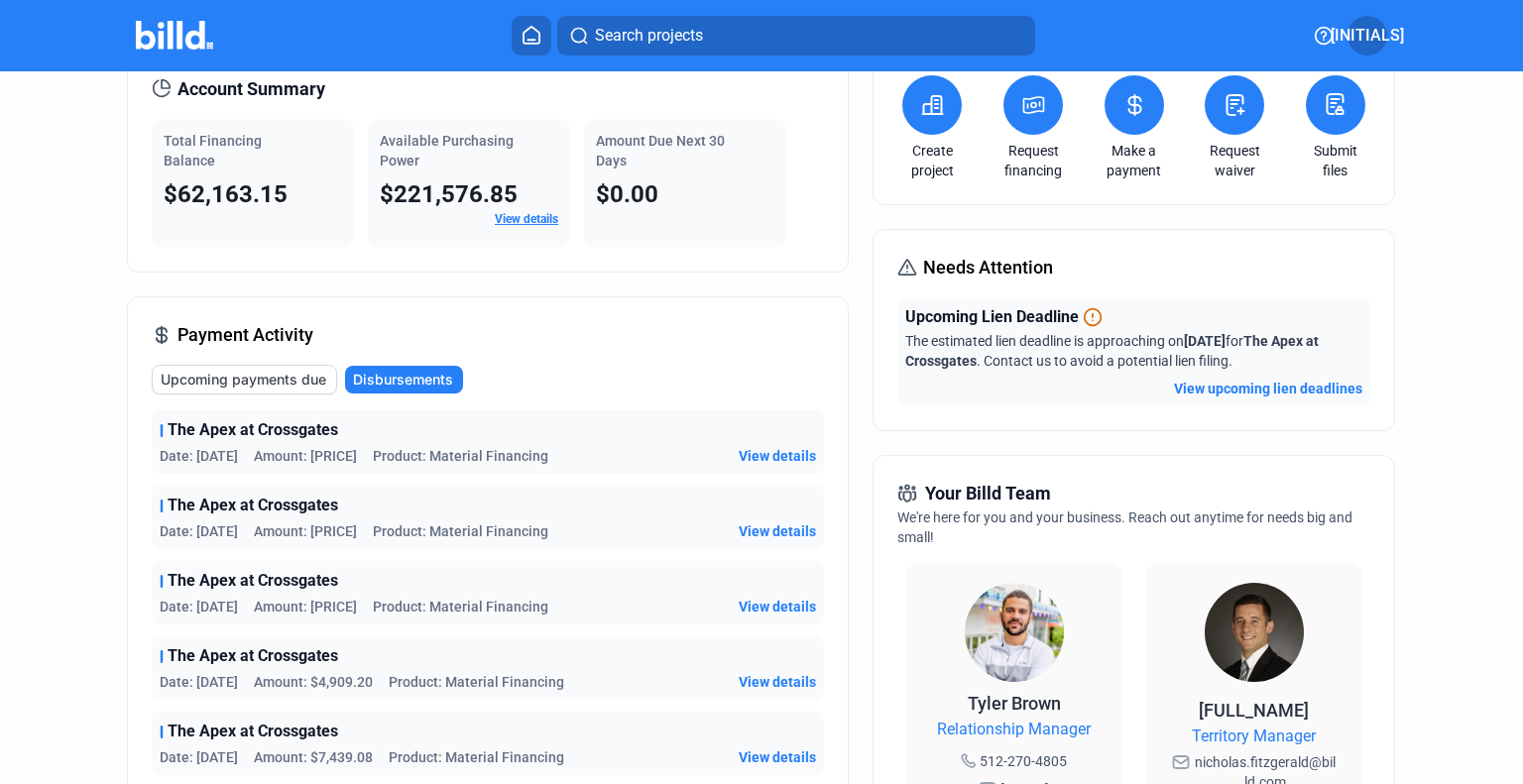 click on "View details" 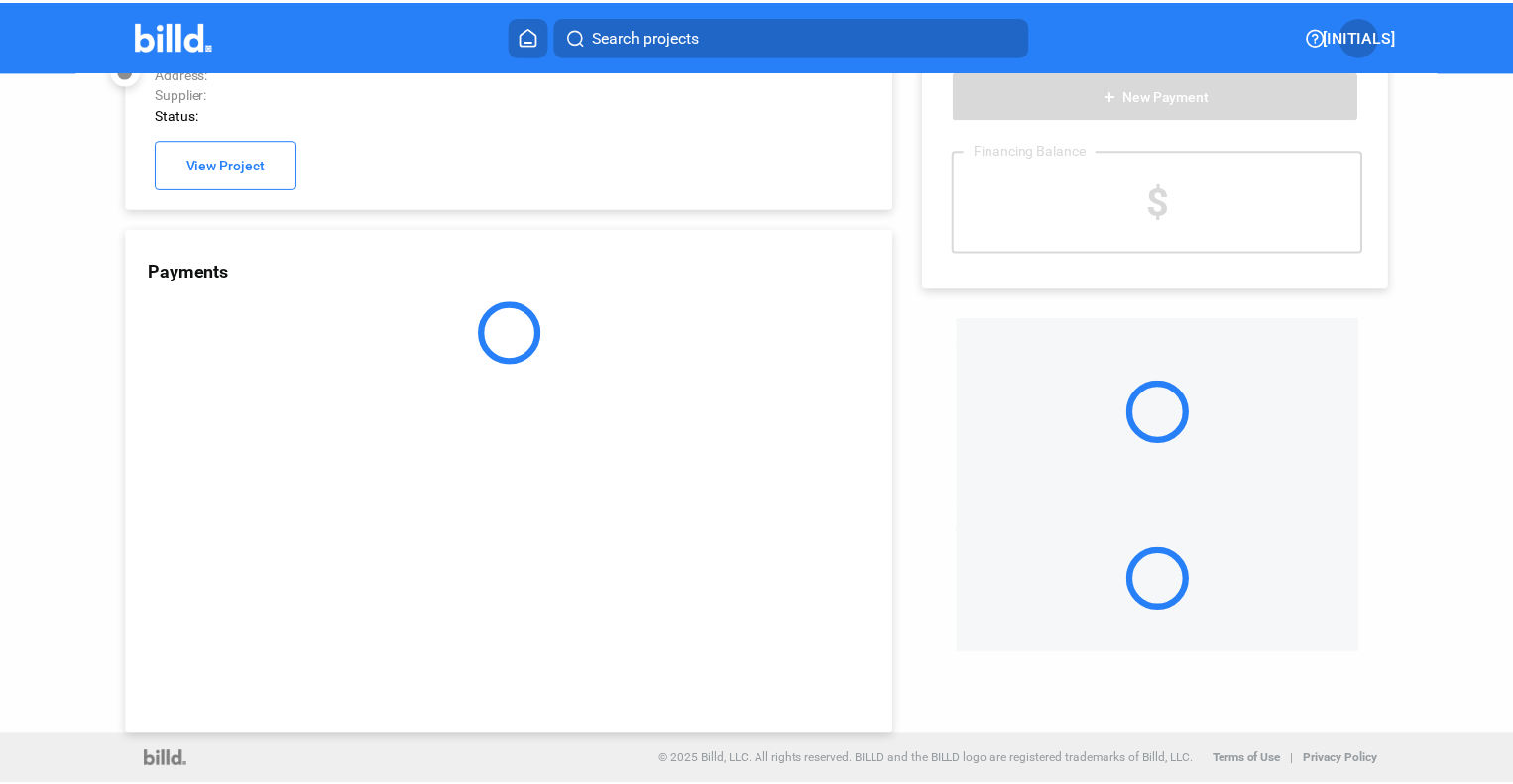 scroll, scrollTop: 54, scrollLeft: 0, axis: vertical 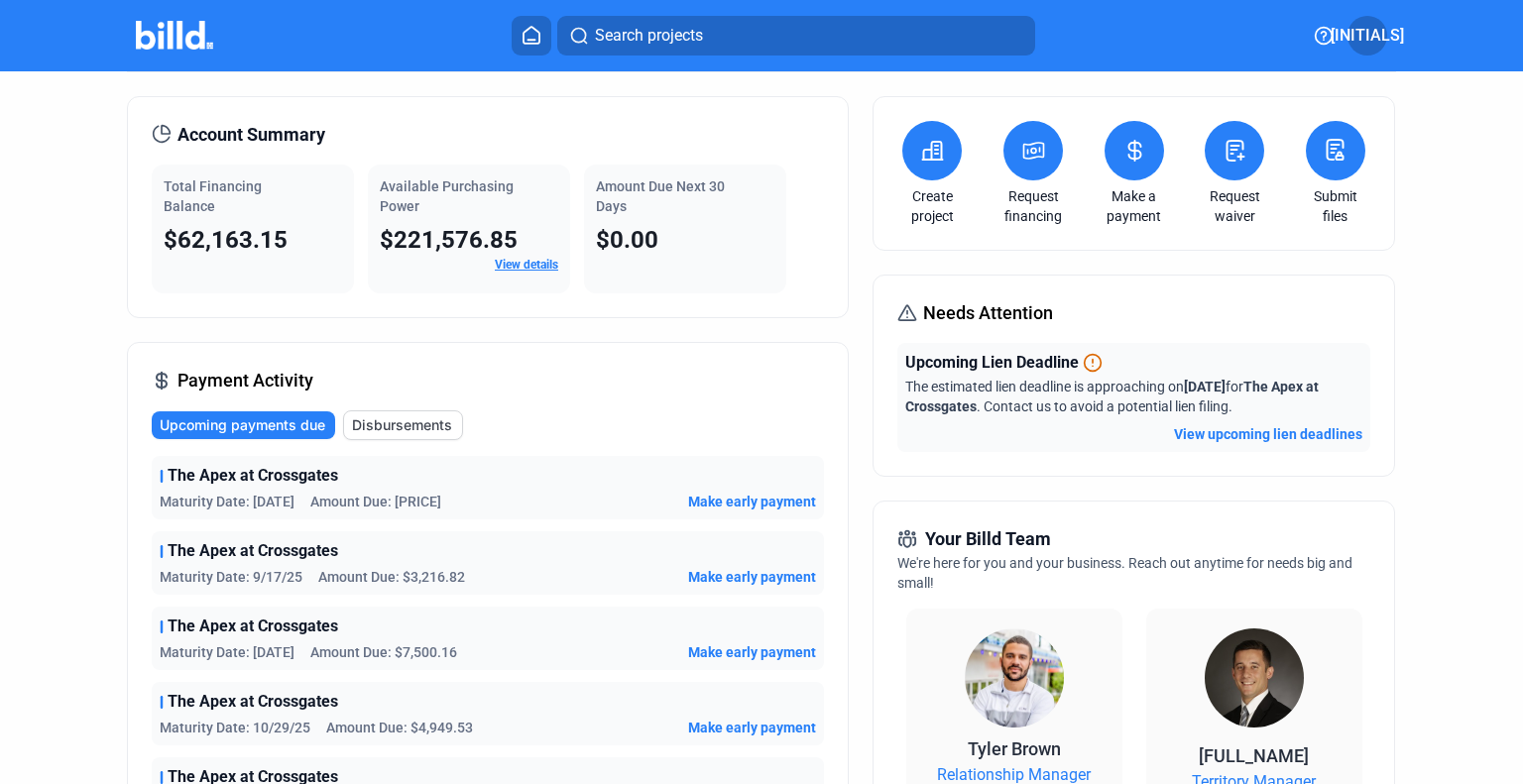 click on "Disbursements" 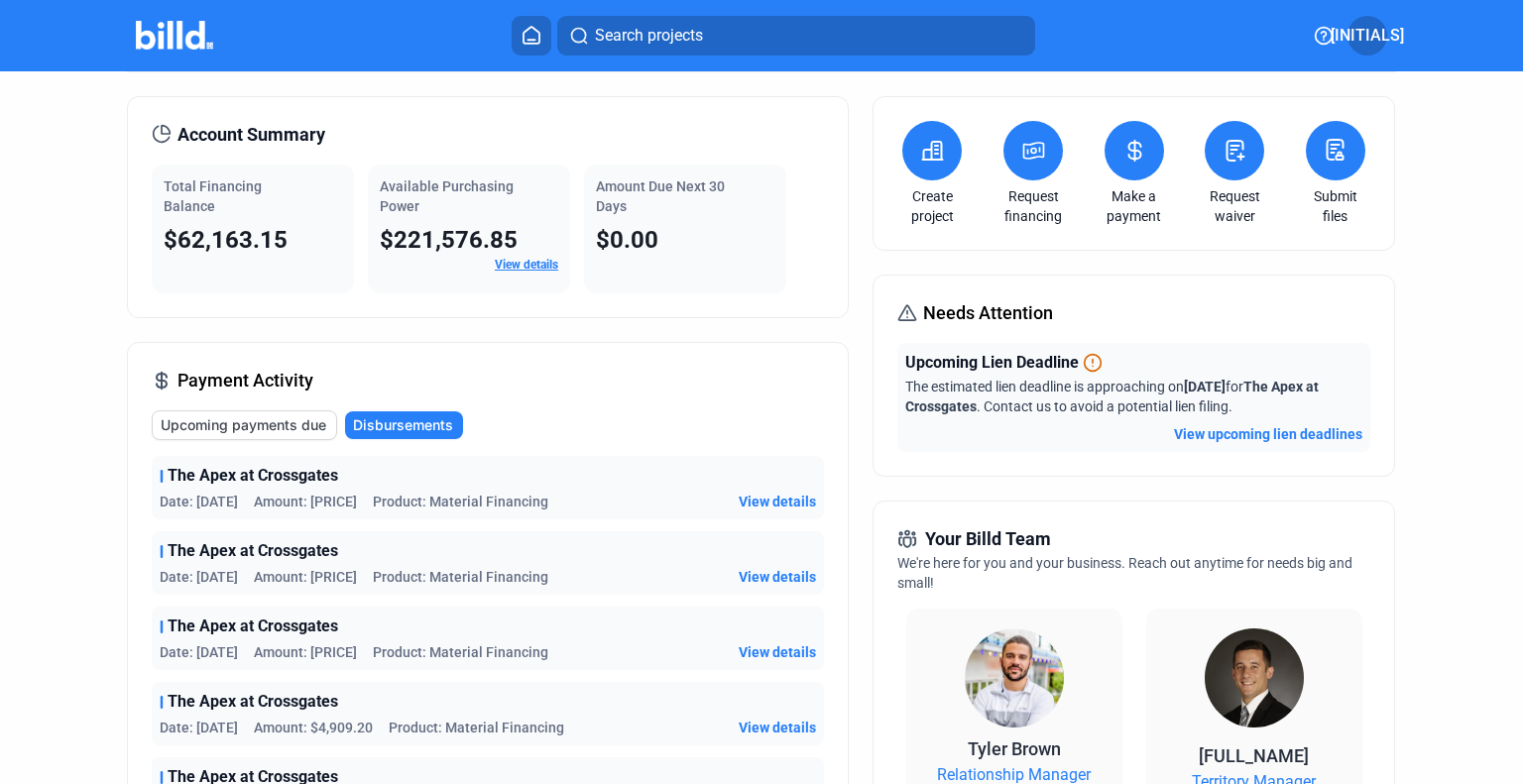 click on "[INITIALS]" 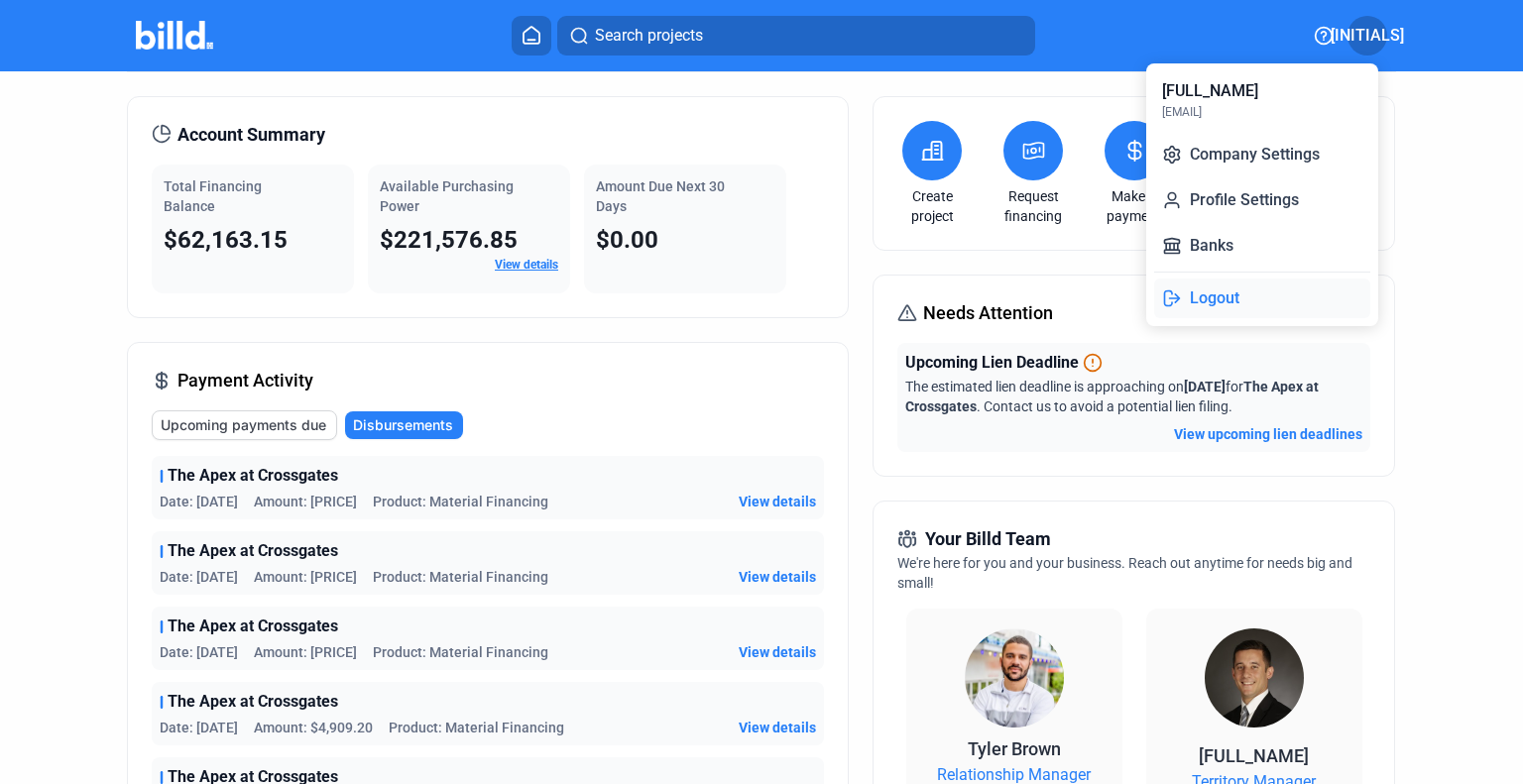click on "Logout" at bounding box center (1262, 298) 